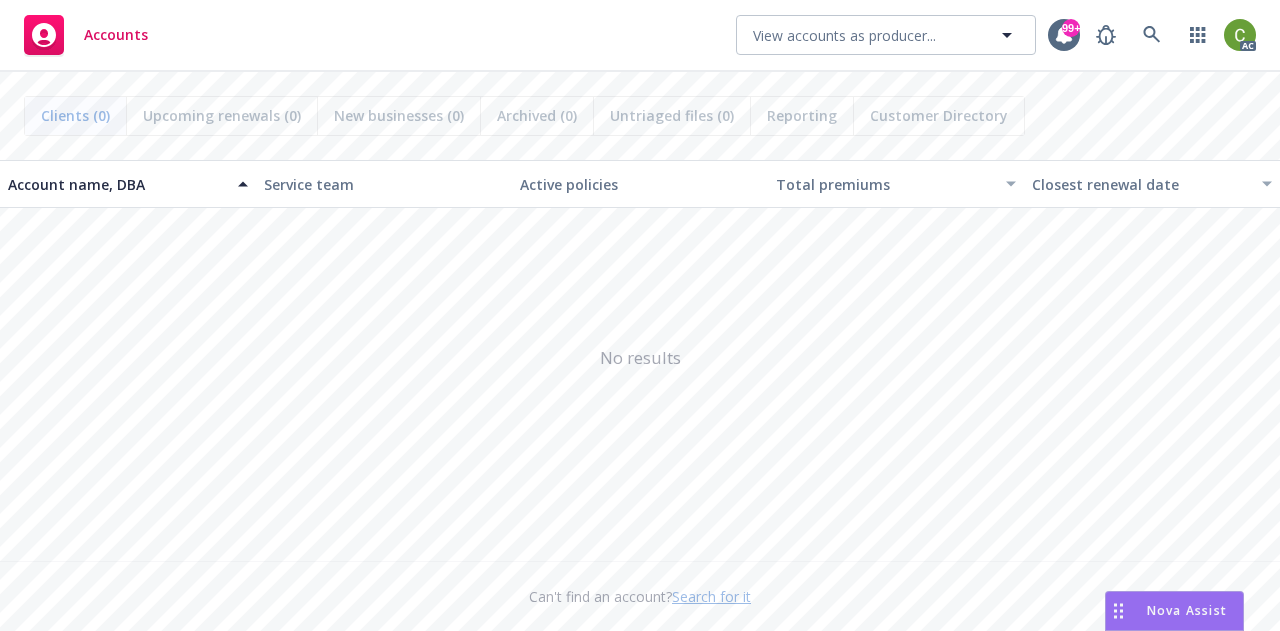 scroll, scrollTop: 0, scrollLeft: 0, axis: both 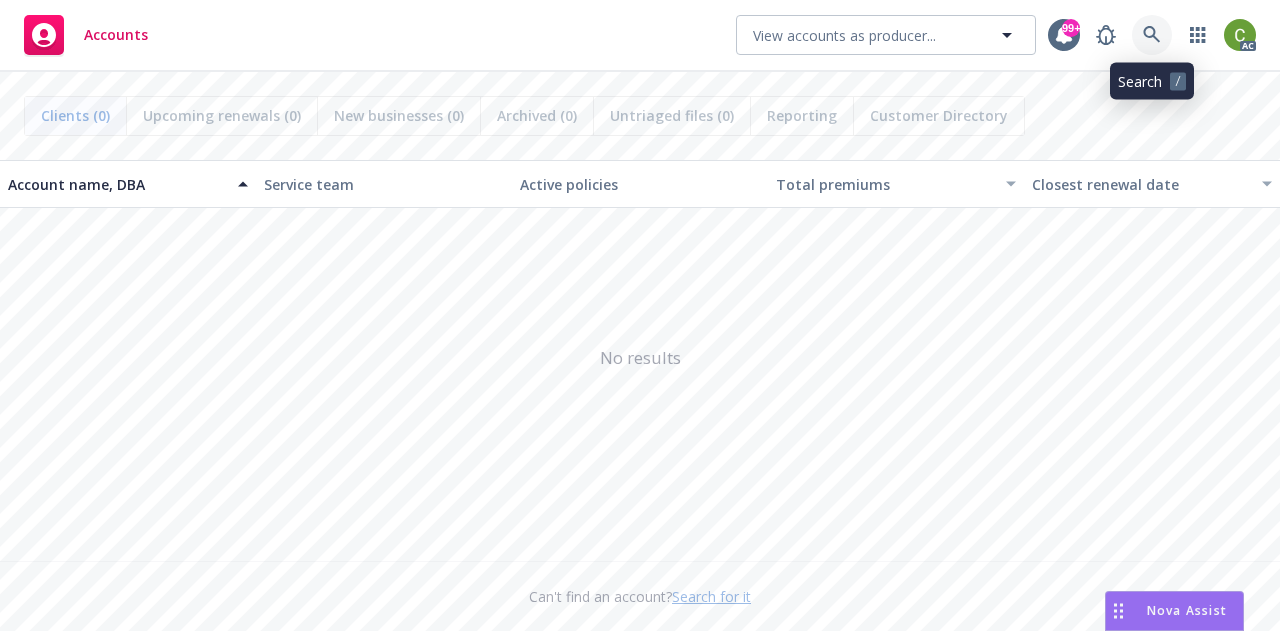 click at bounding box center [1152, 35] 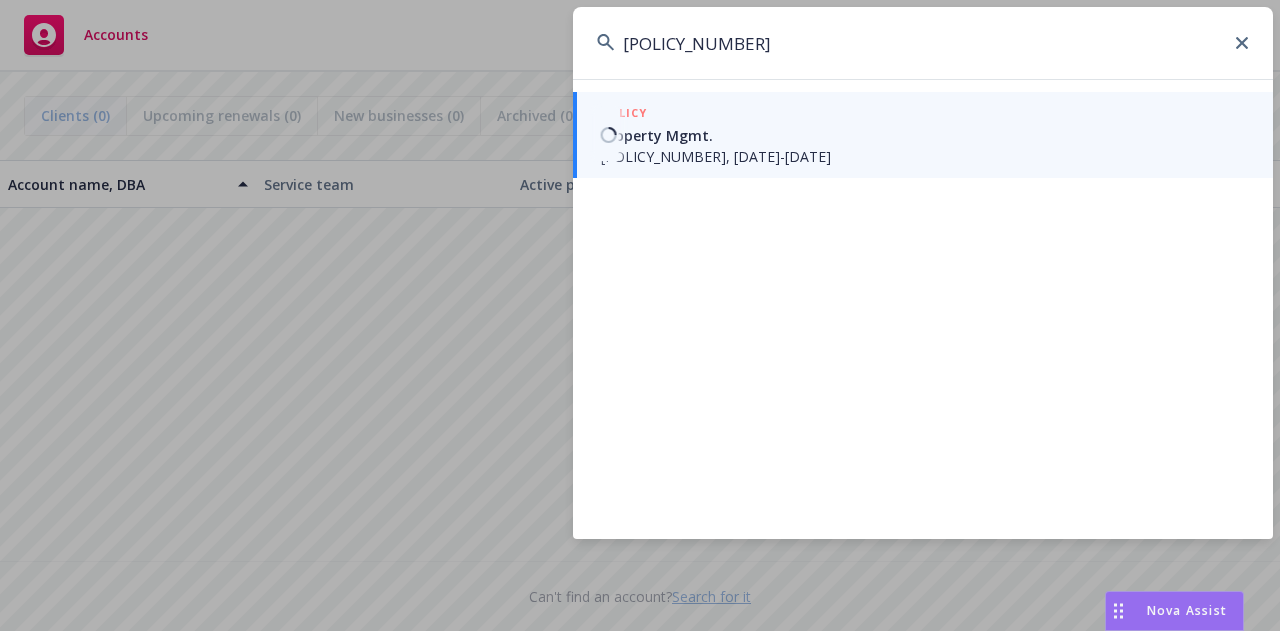 type on "57ECSOF0AX6" 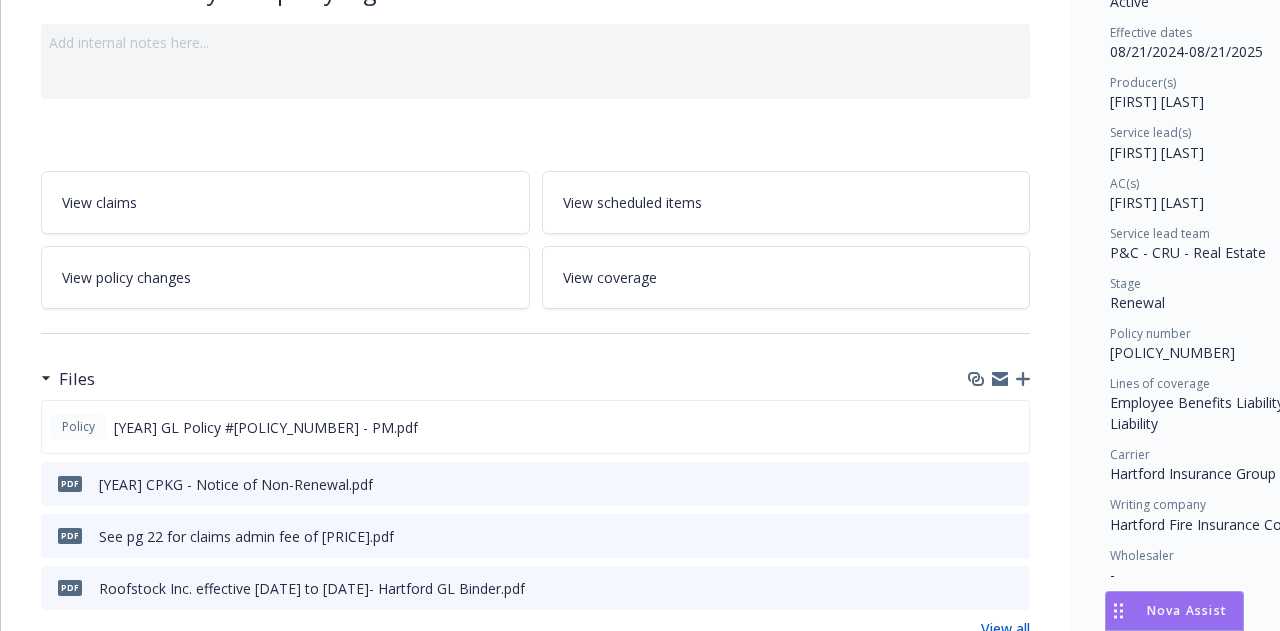 scroll, scrollTop: 200, scrollLeft: 0, axis: vertical 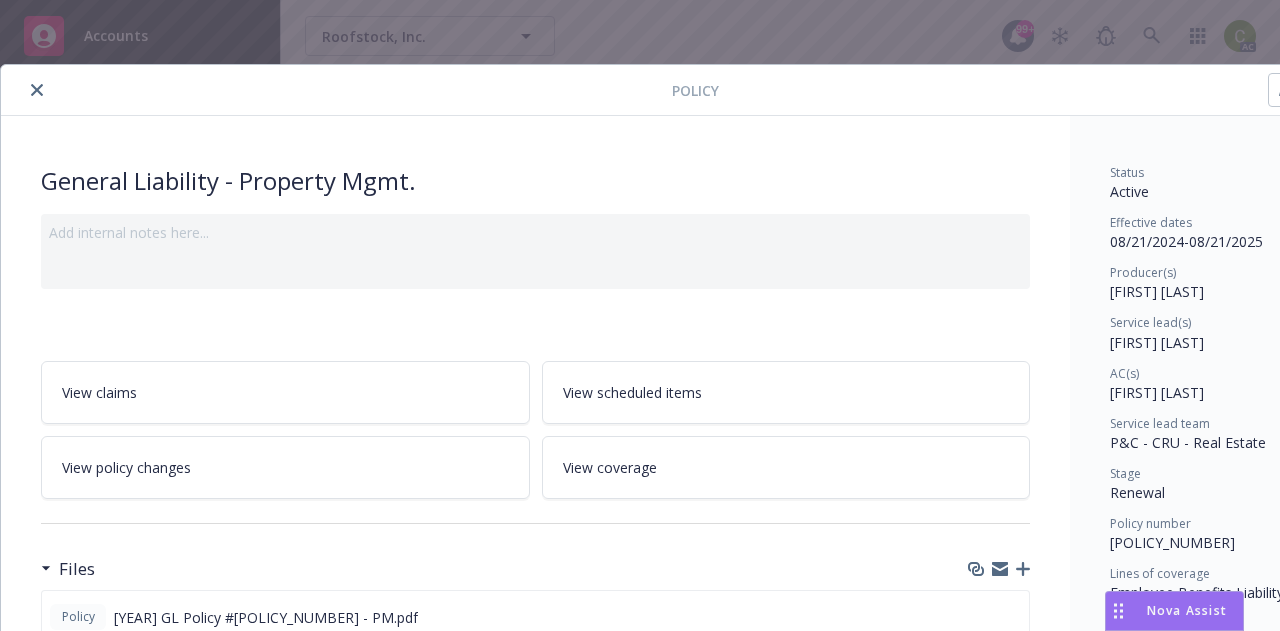 click at bounding box center [37, 90] 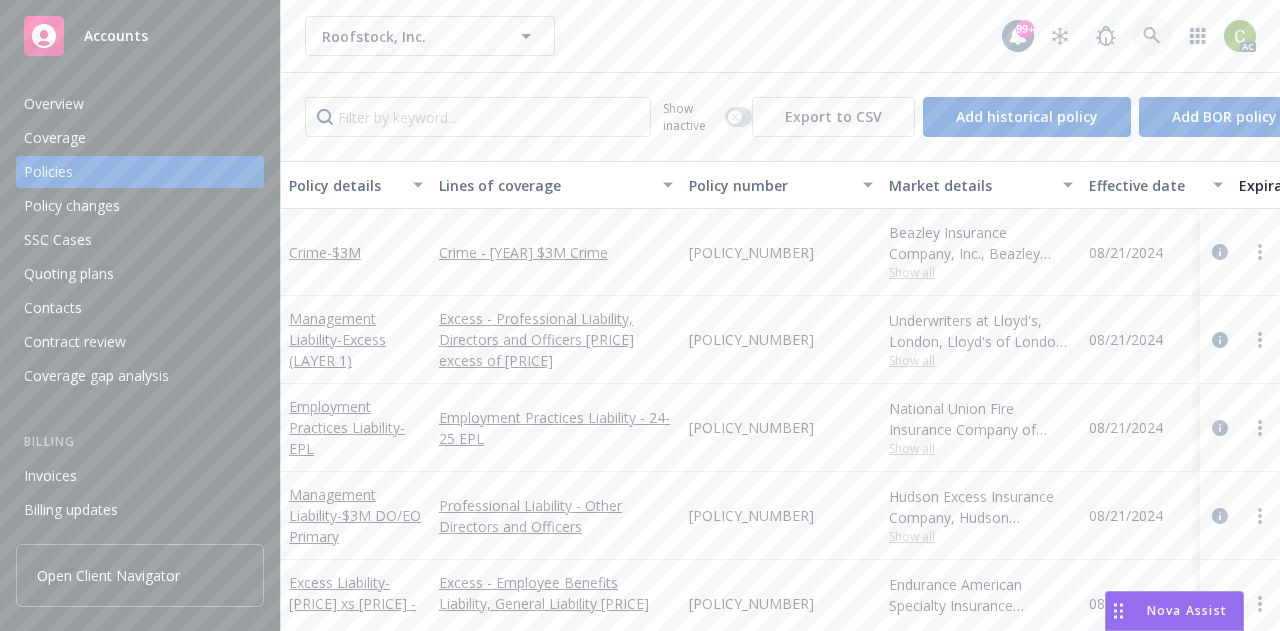 click 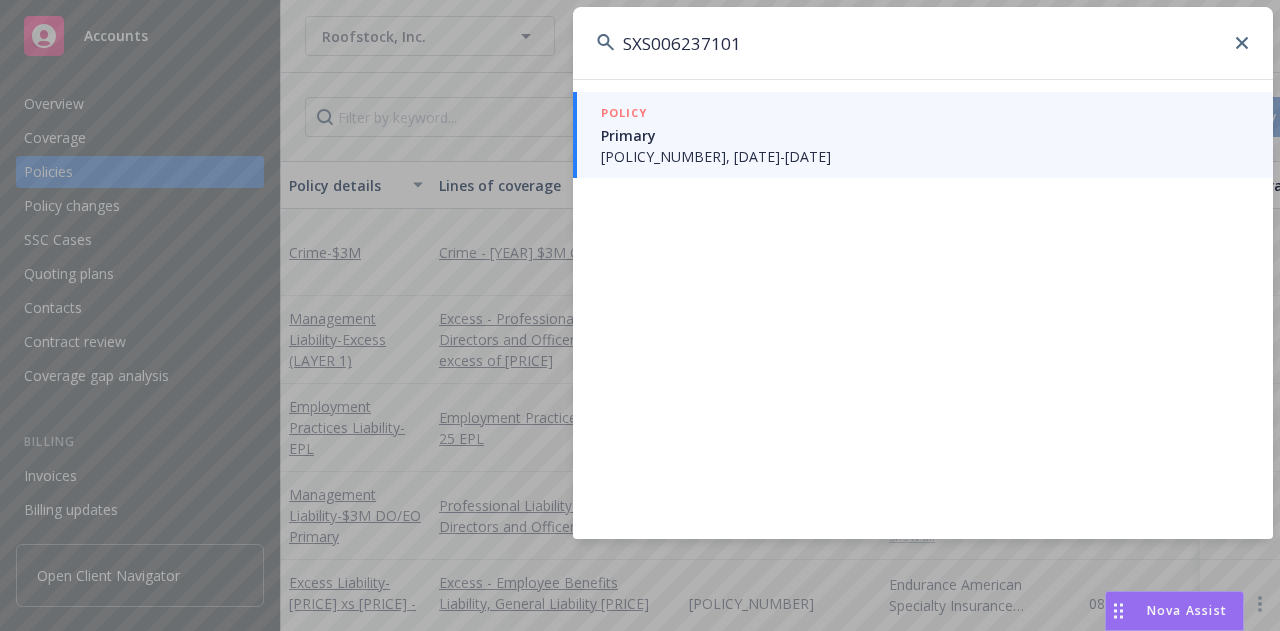 type on "SXS006237101" 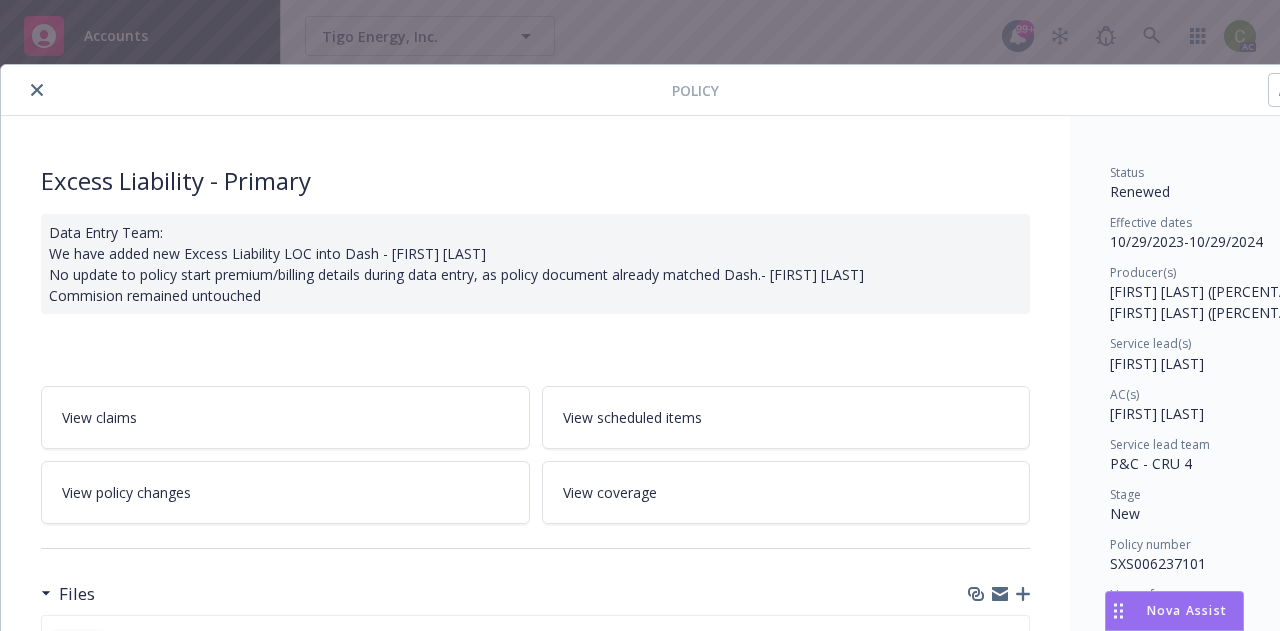 click at bounding box center (37, 90) 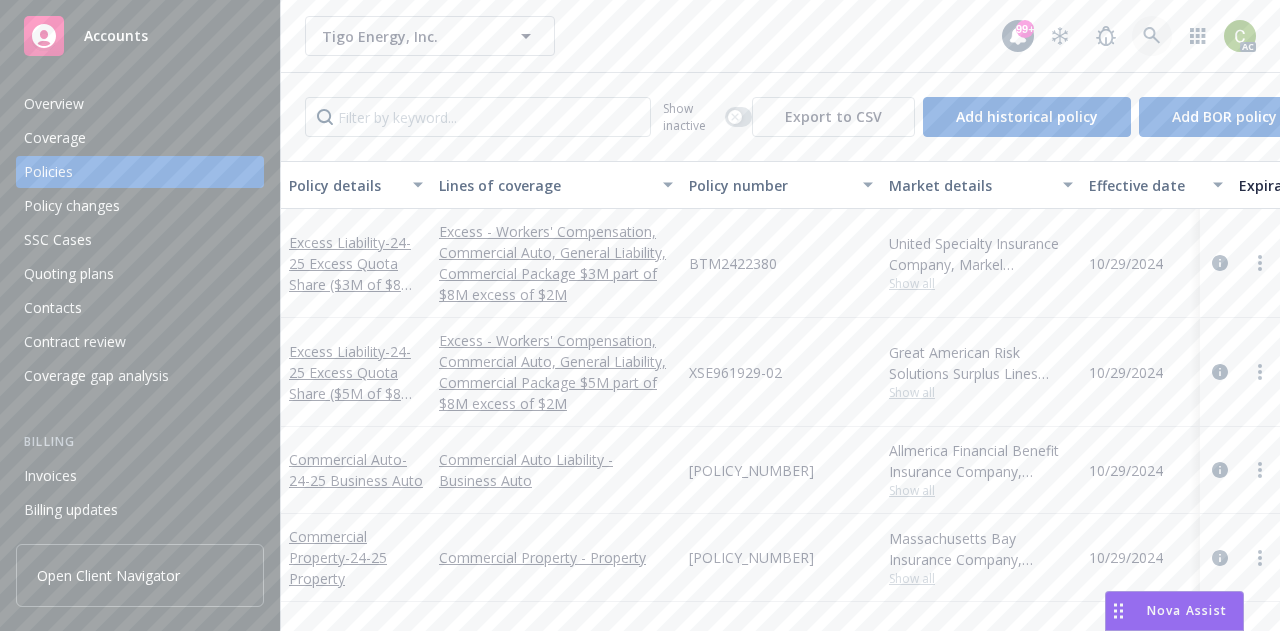 click at bounding box center (1152, 36) 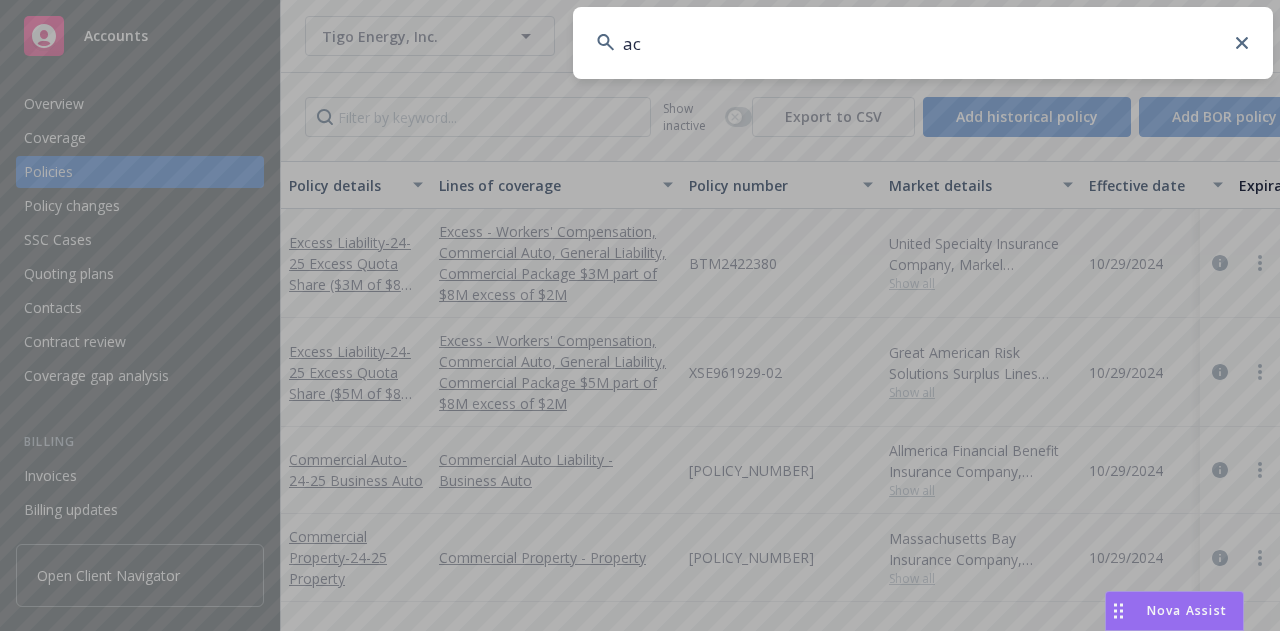 type on "acf" 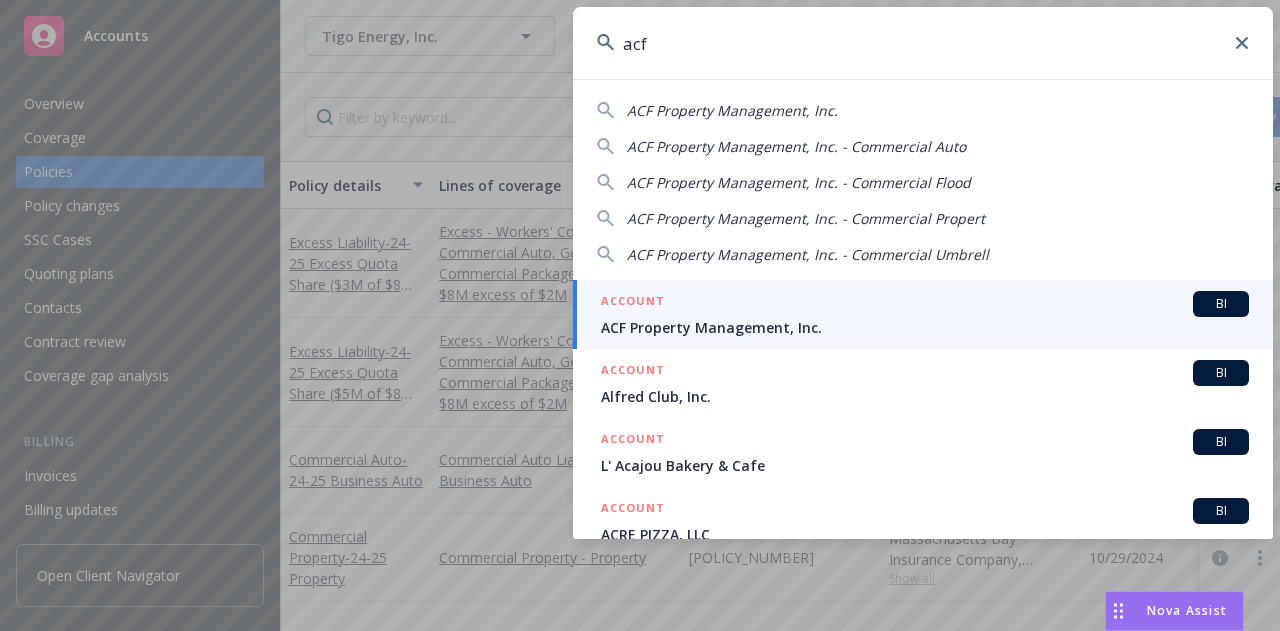click on "ACF Property Management, Inc." at bounding box center [925, 327] 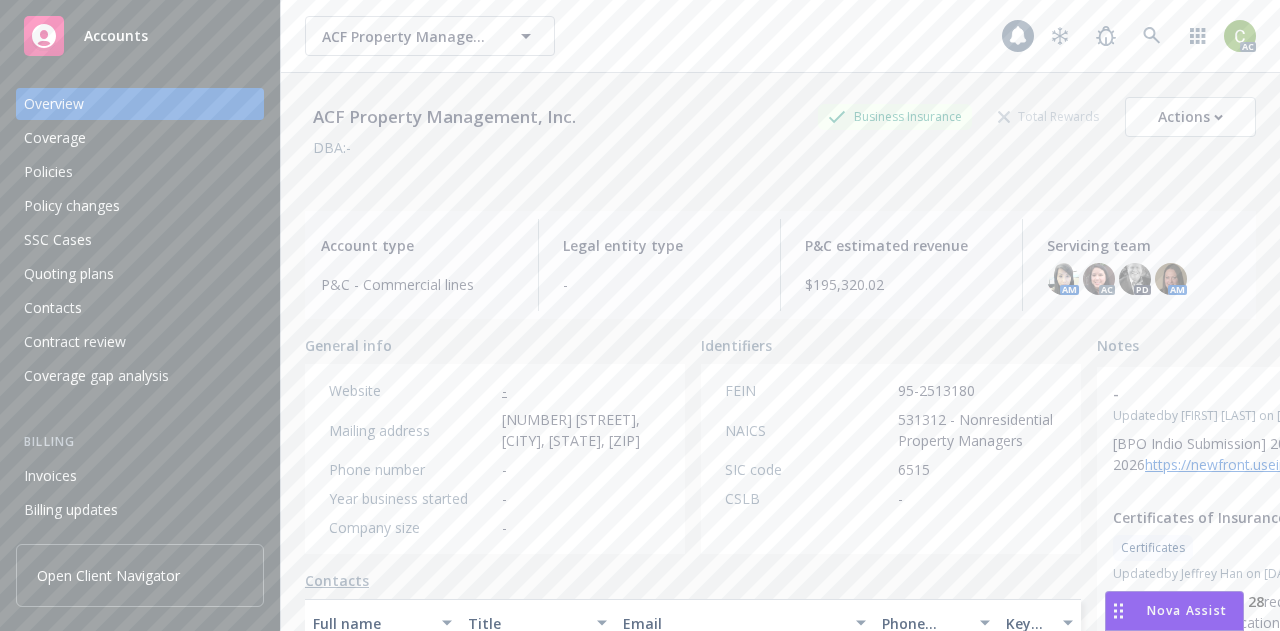 click on "Policies" at bounding box center [140, 172] 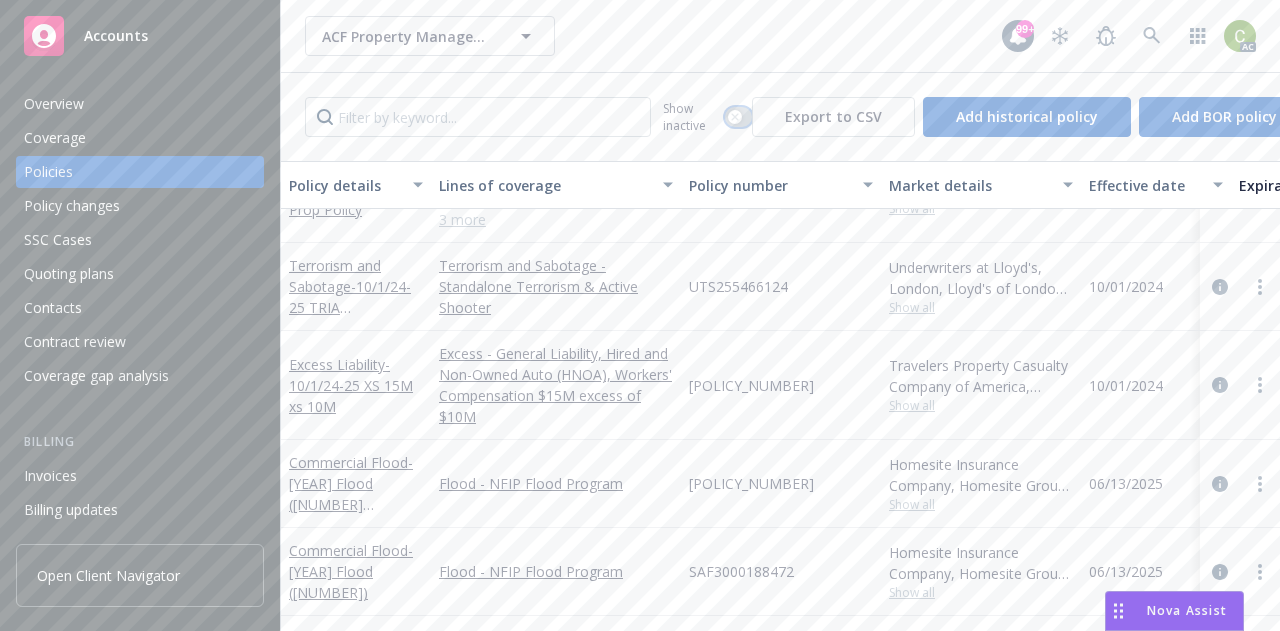 click at bounding box center (738, 117) 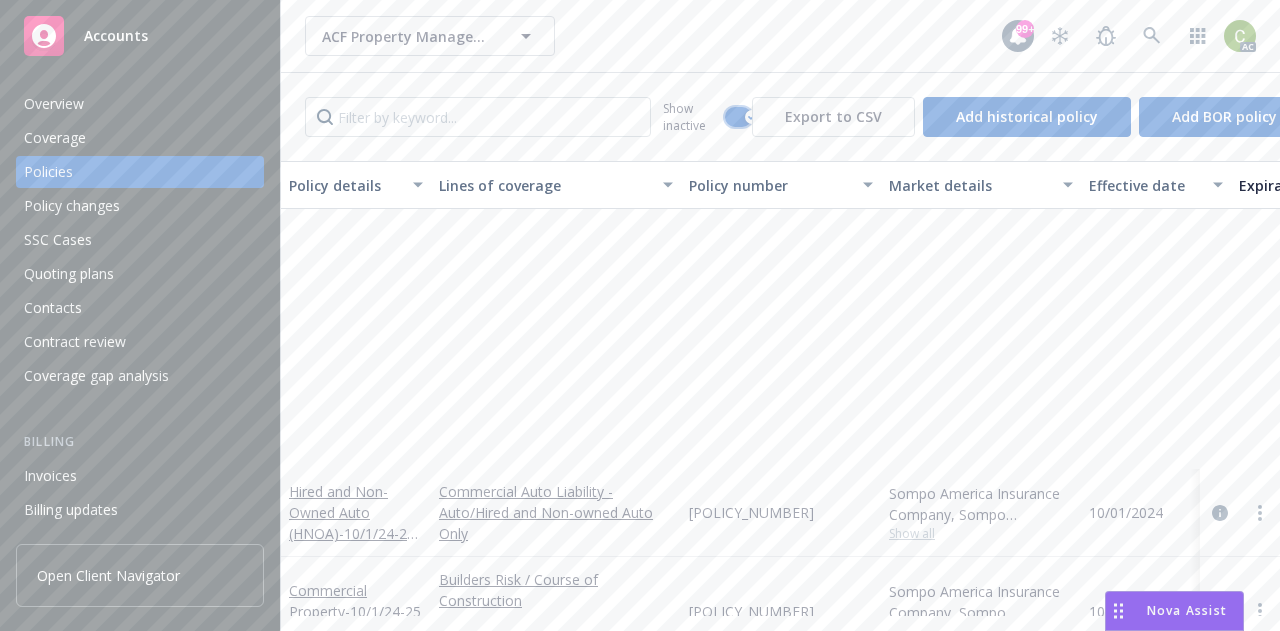 scroll, scrollTop: 4888, scrollLeft: 0, axis: vertical 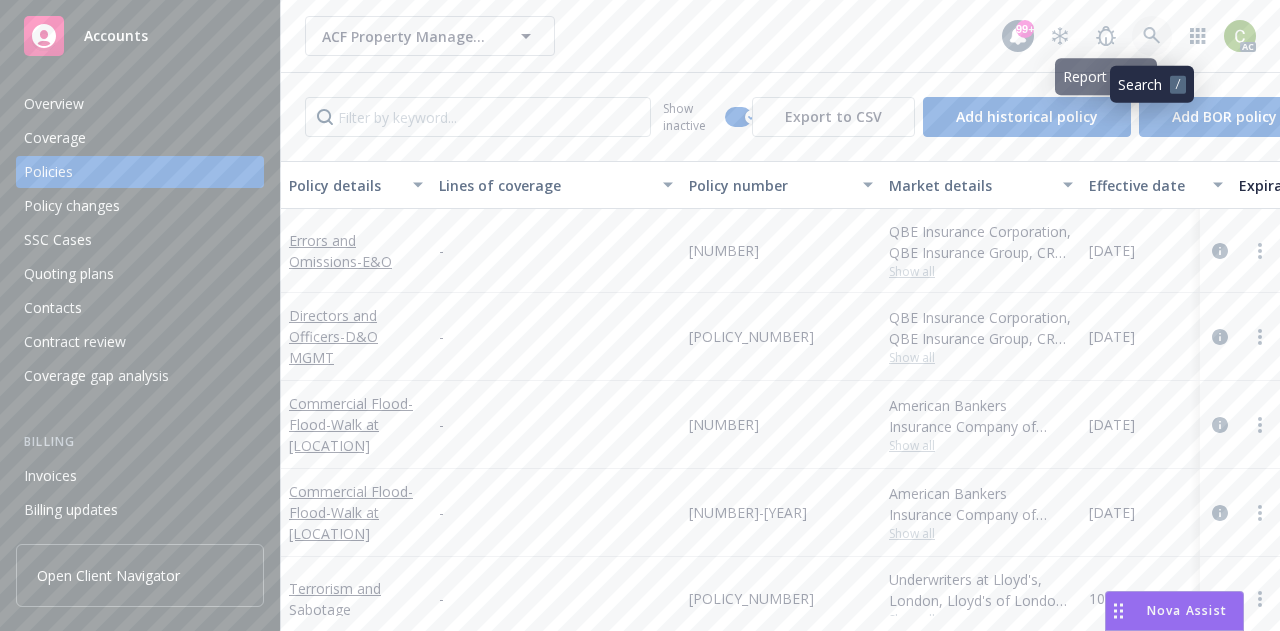 click 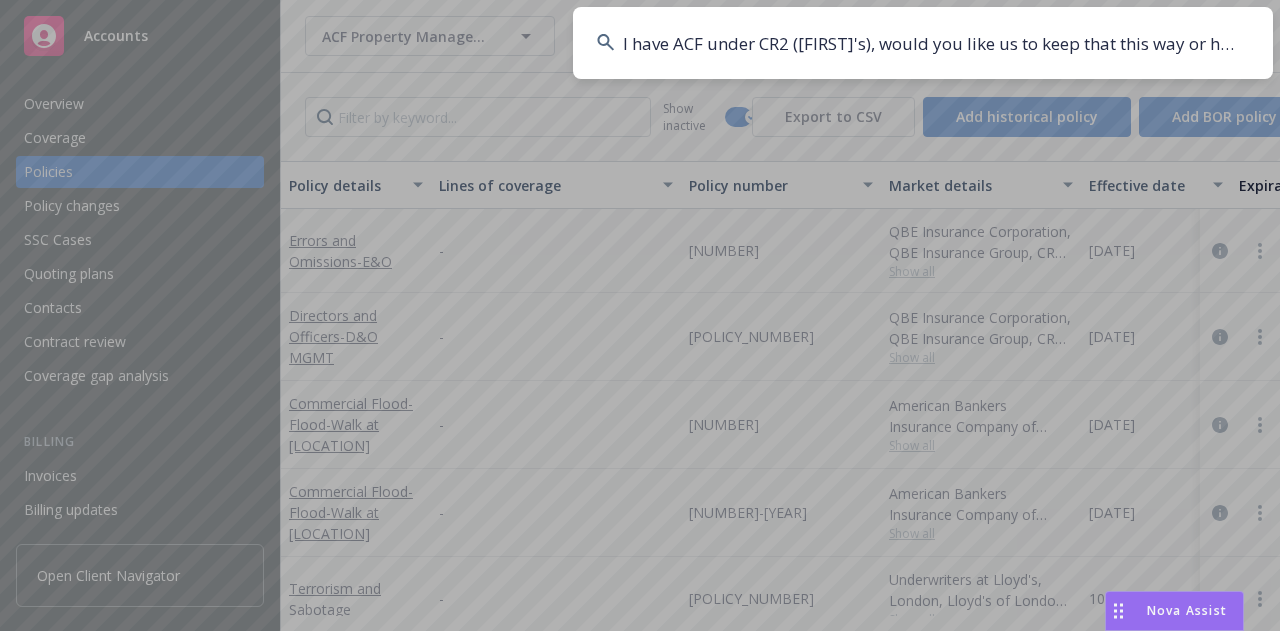 scroll, scrollTop: 0, scrollLeft: 187, axis: horizontal 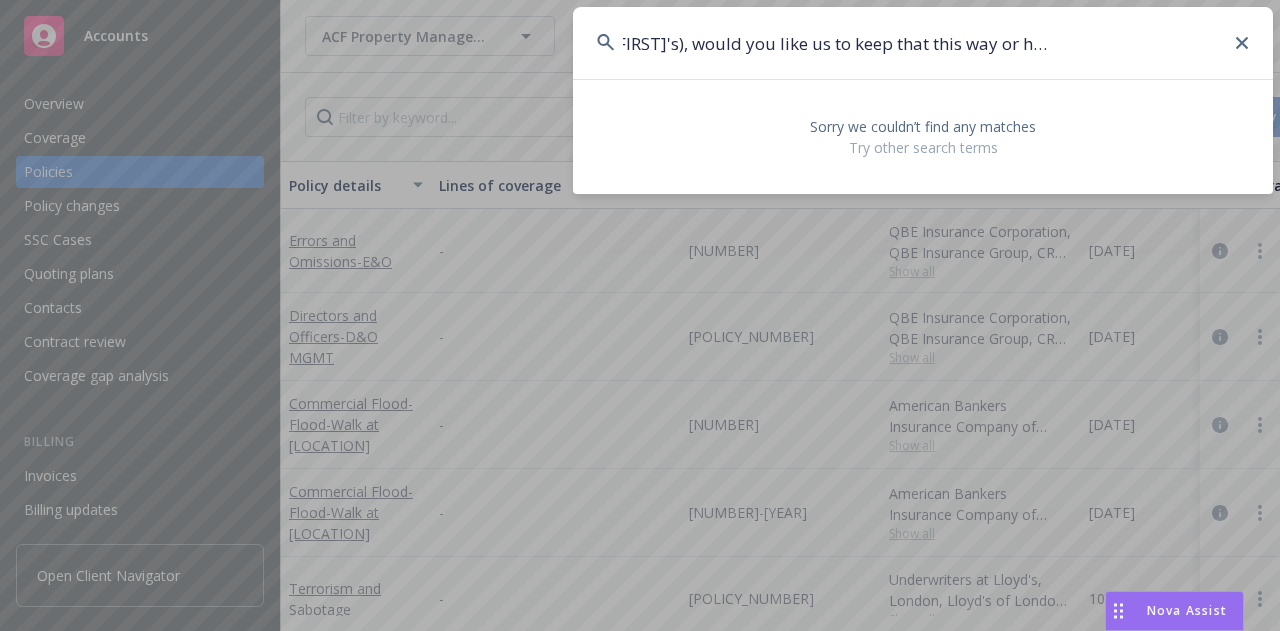 type on "I have ACF under CR2 (Kat's), would you like us to keep that this way or have it assigned to you instead" 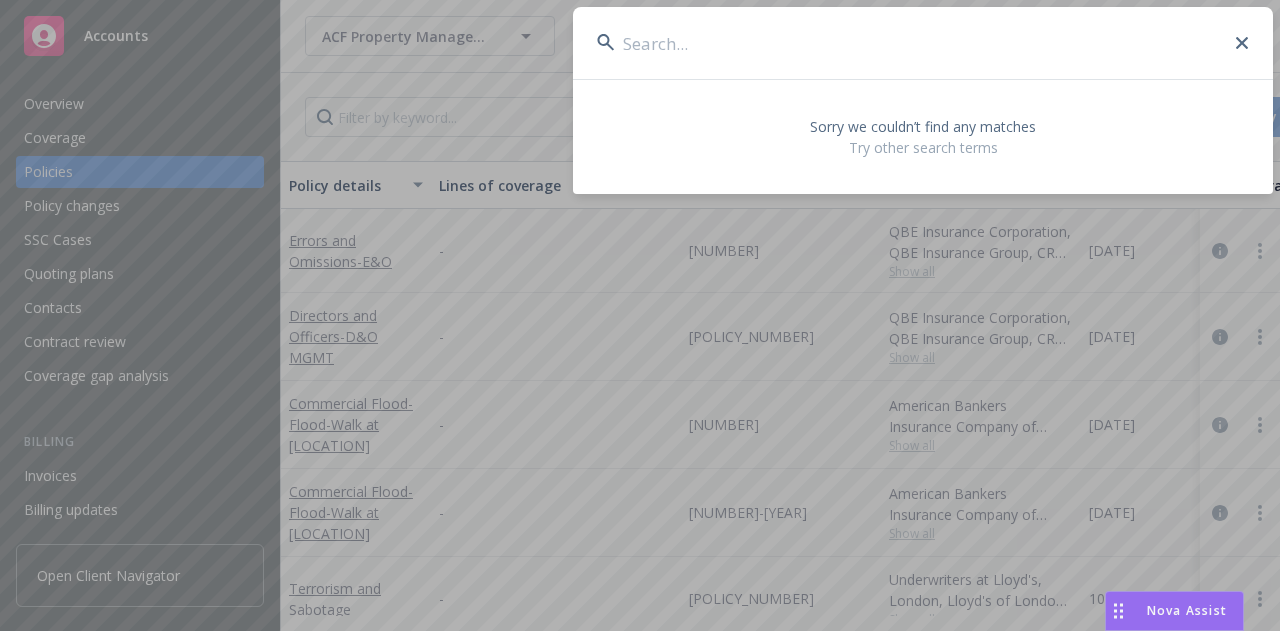 scroll, scrollTop: 0, scrollLeft: 0, axis: both 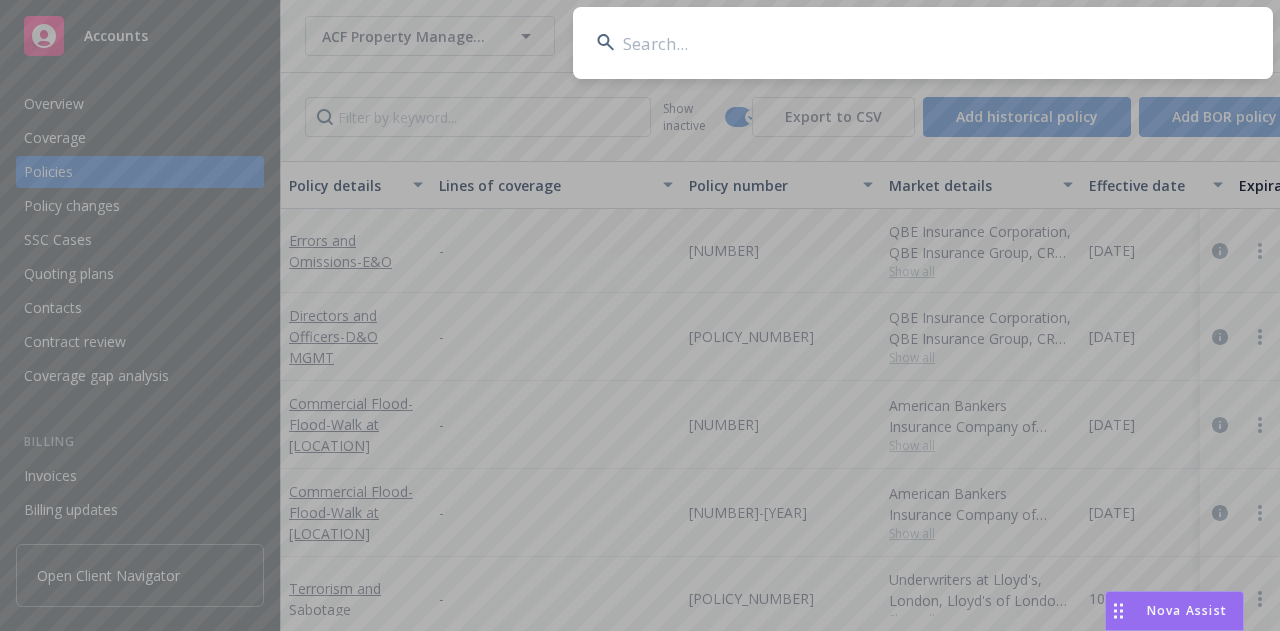paste on "SXS006237101" 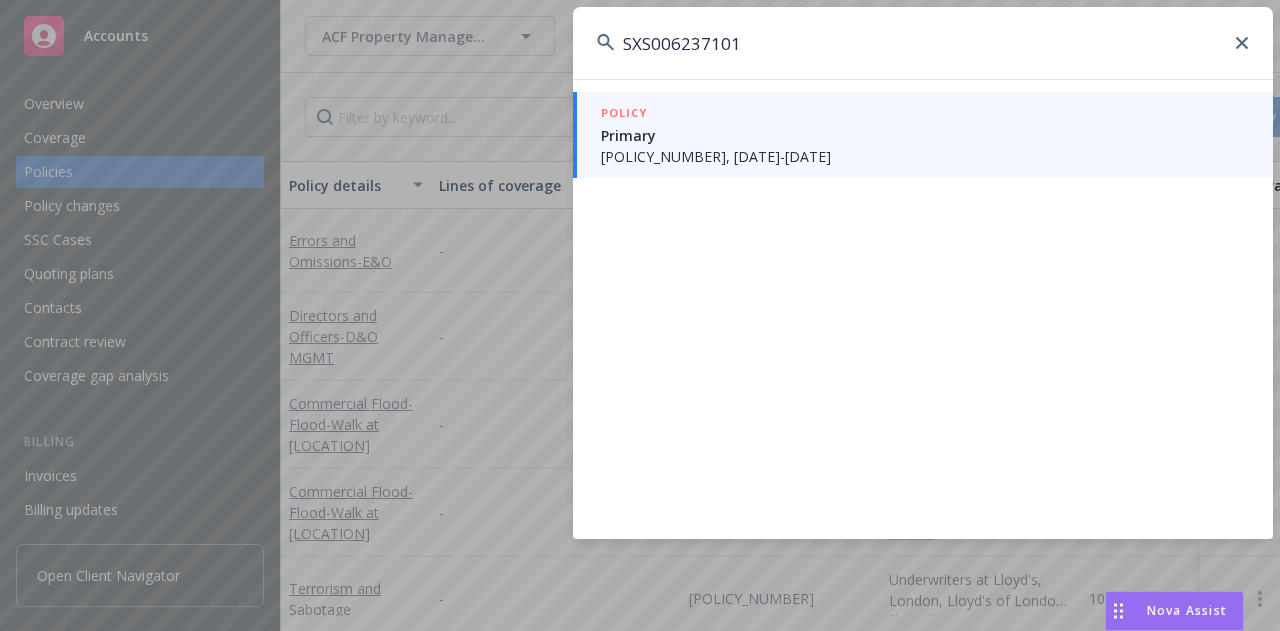 type on "SXS006237101" 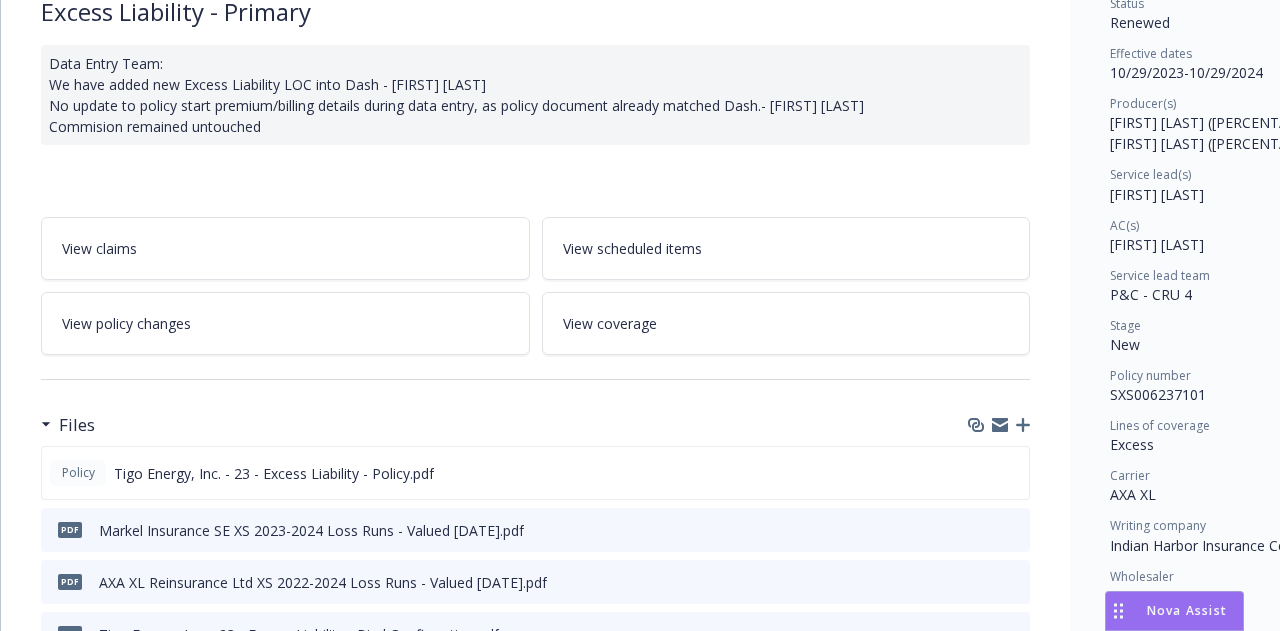 scroll, scrollTop: 260, scrollLeft: 0, axis: vertical 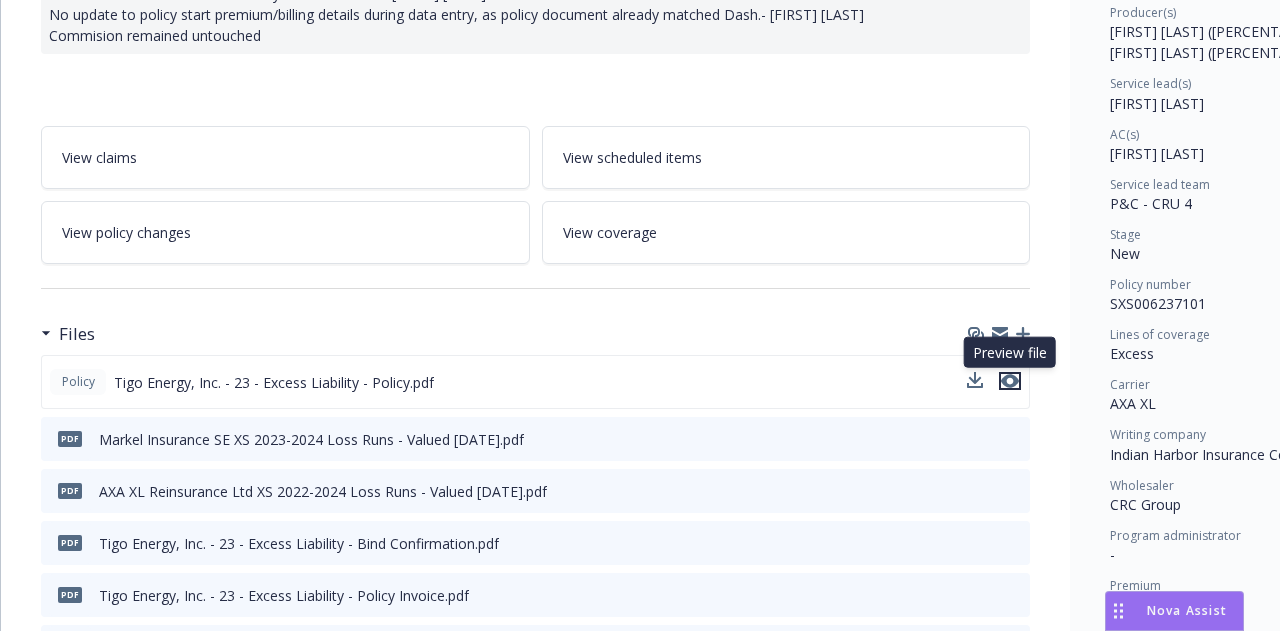 click 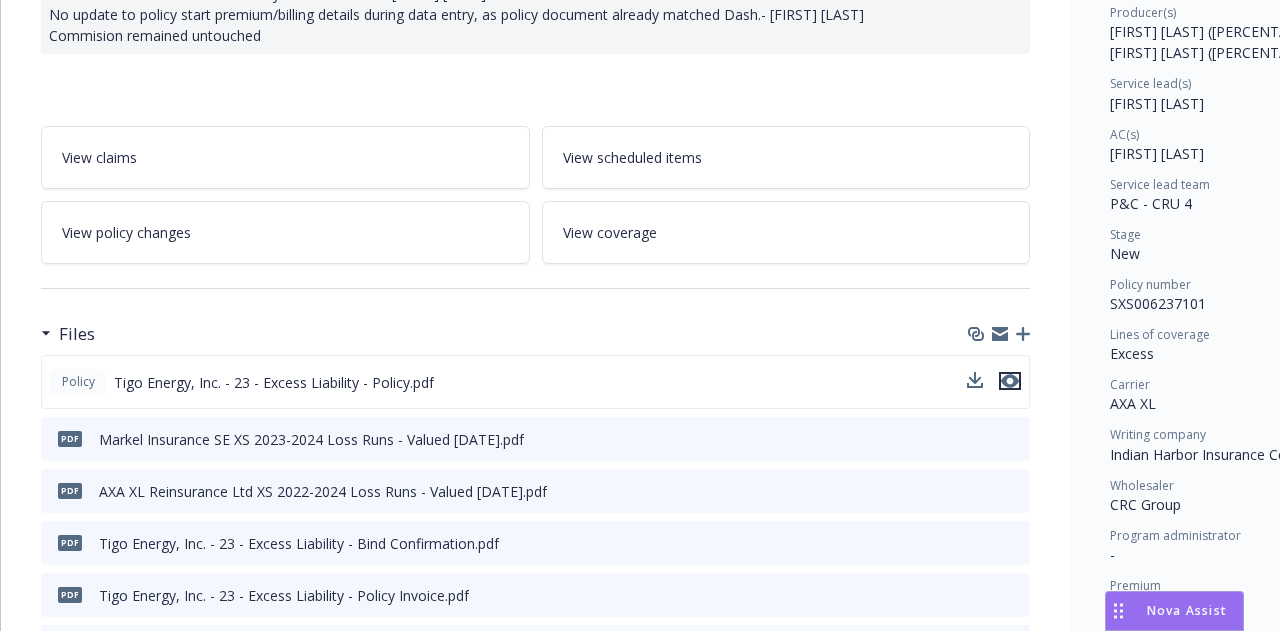 click 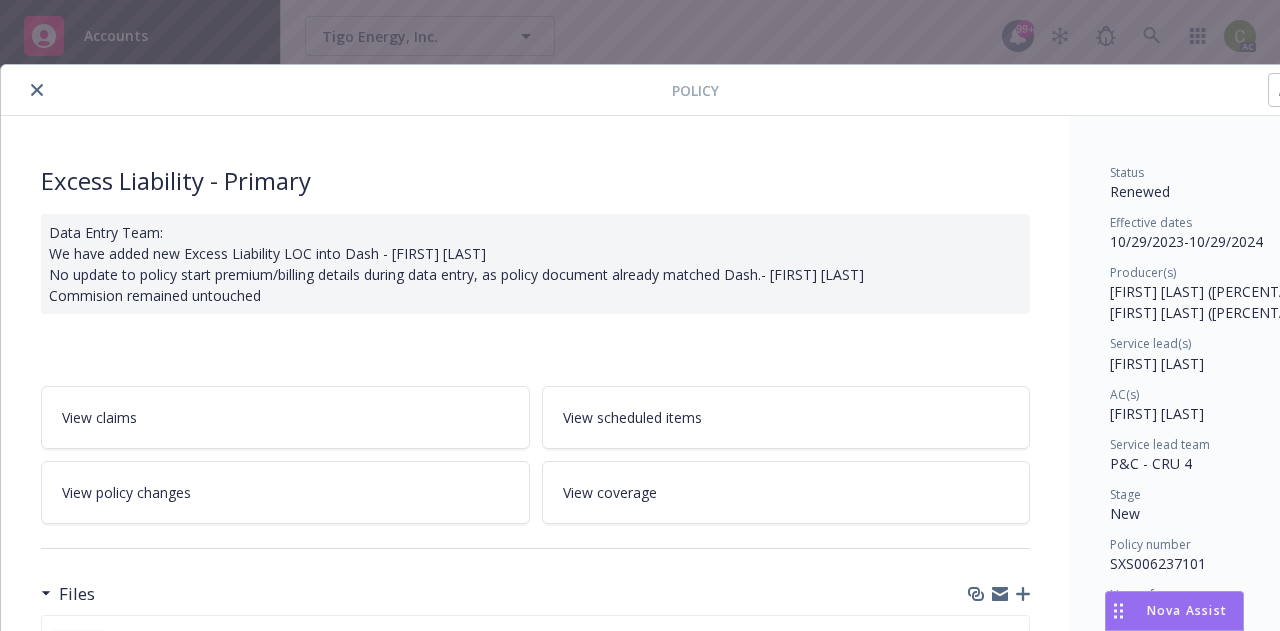 scroll, scrollTop: 600, scrollLeft: 0, axis: vertical 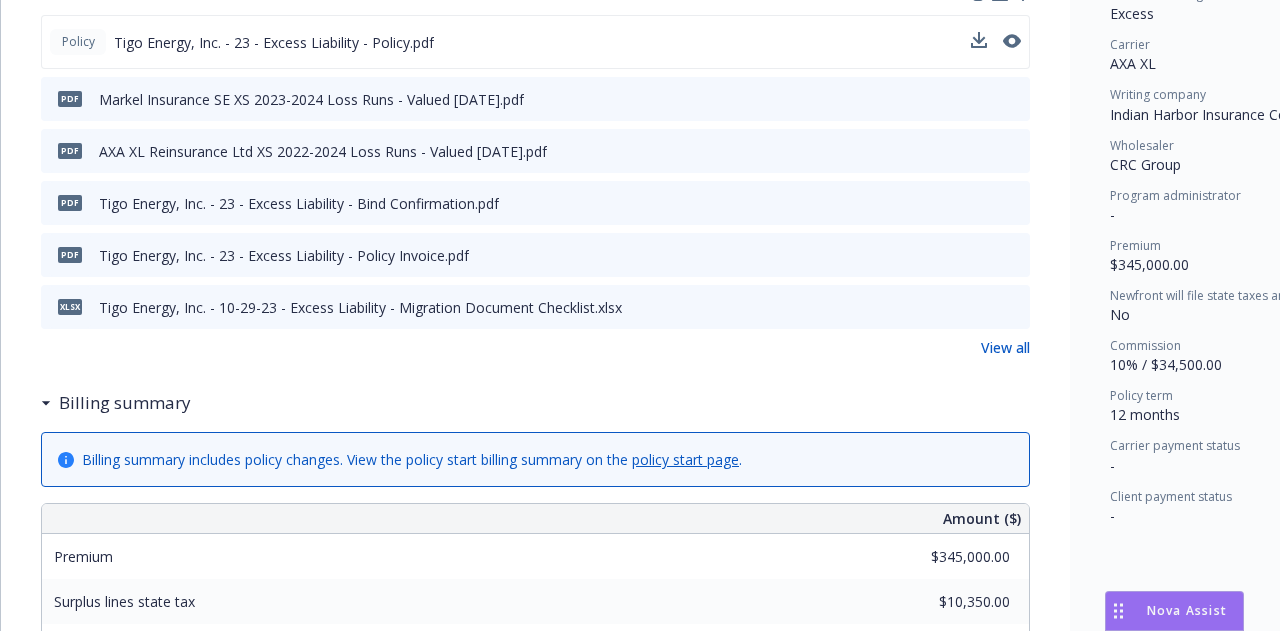 click on "View all" at bounding box center (1005, 347) 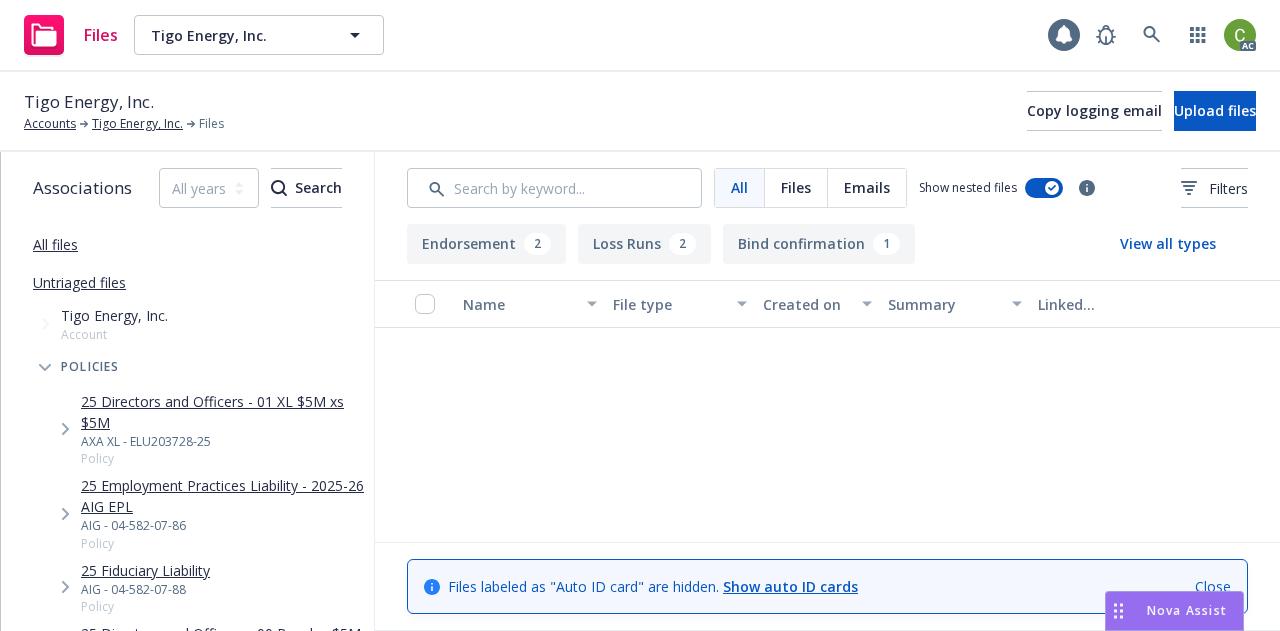 scroll, scrollTop: 0, scrollLeft: 0, axis: both 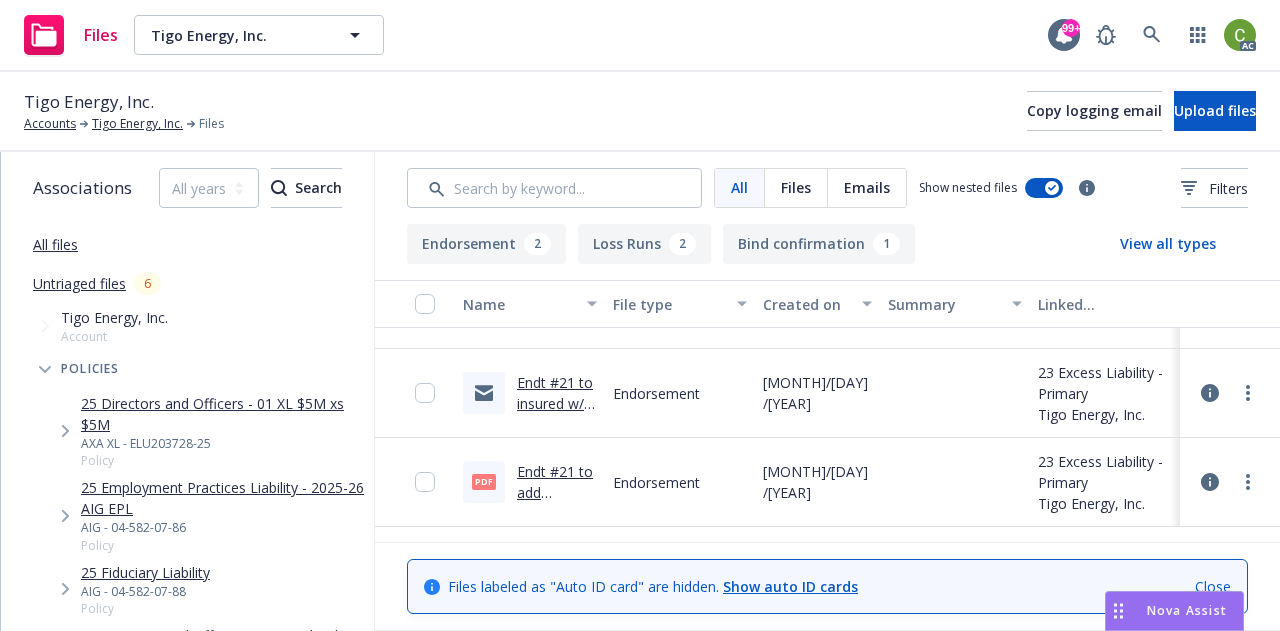 click on "Endt #21 to insured w/ no AP .msg" at bounding box center (555, 403) 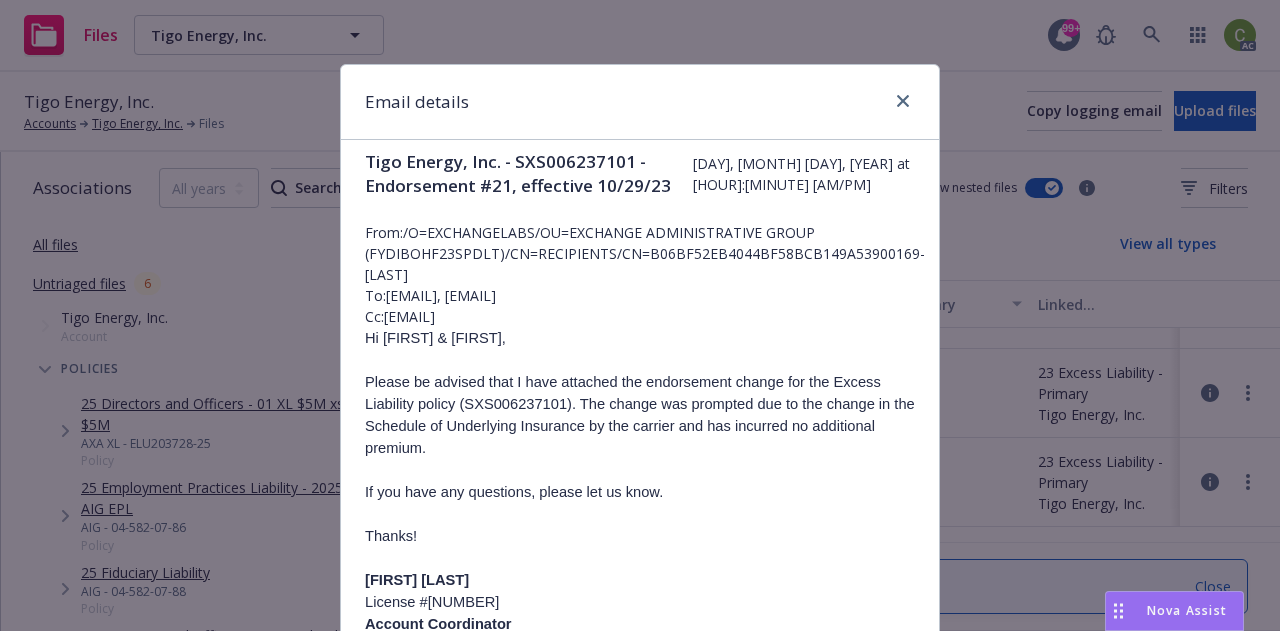 scroll, scrollTop: 0, scrollLeft: 0, axis: both 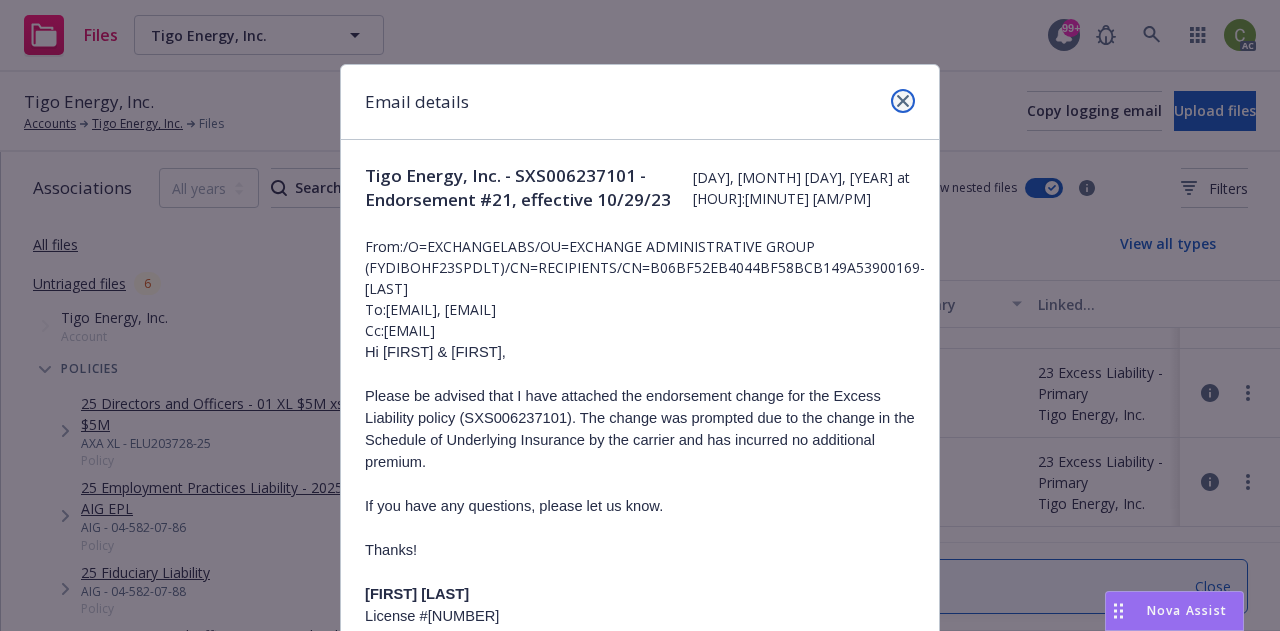 click 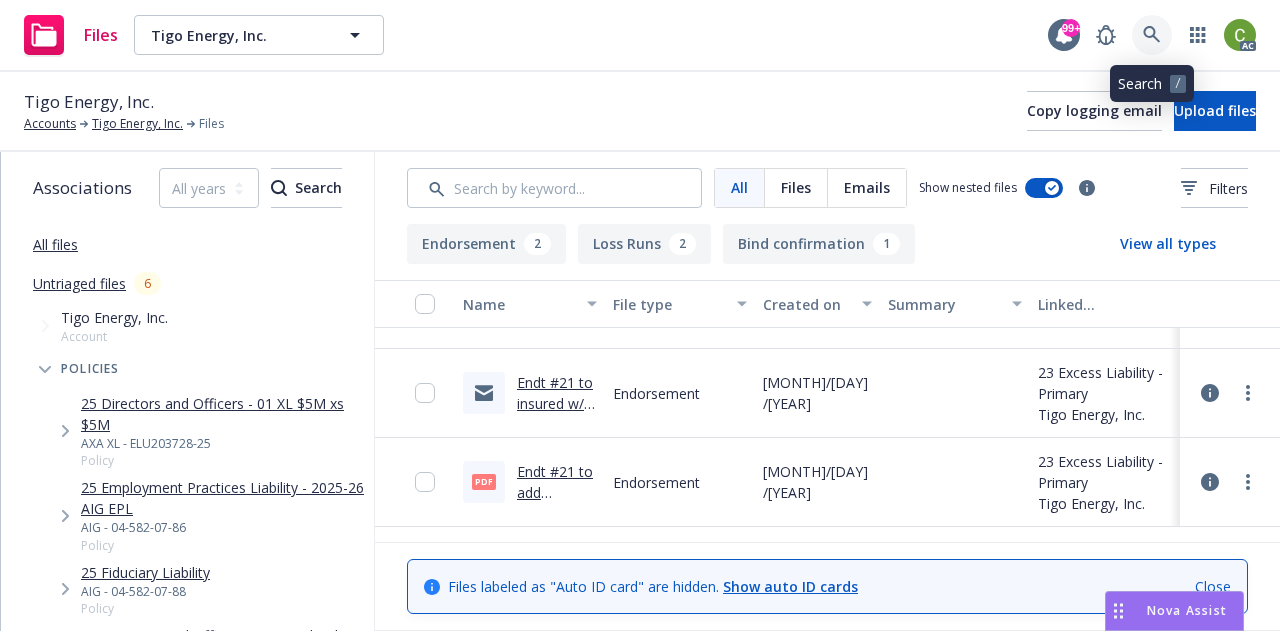 click 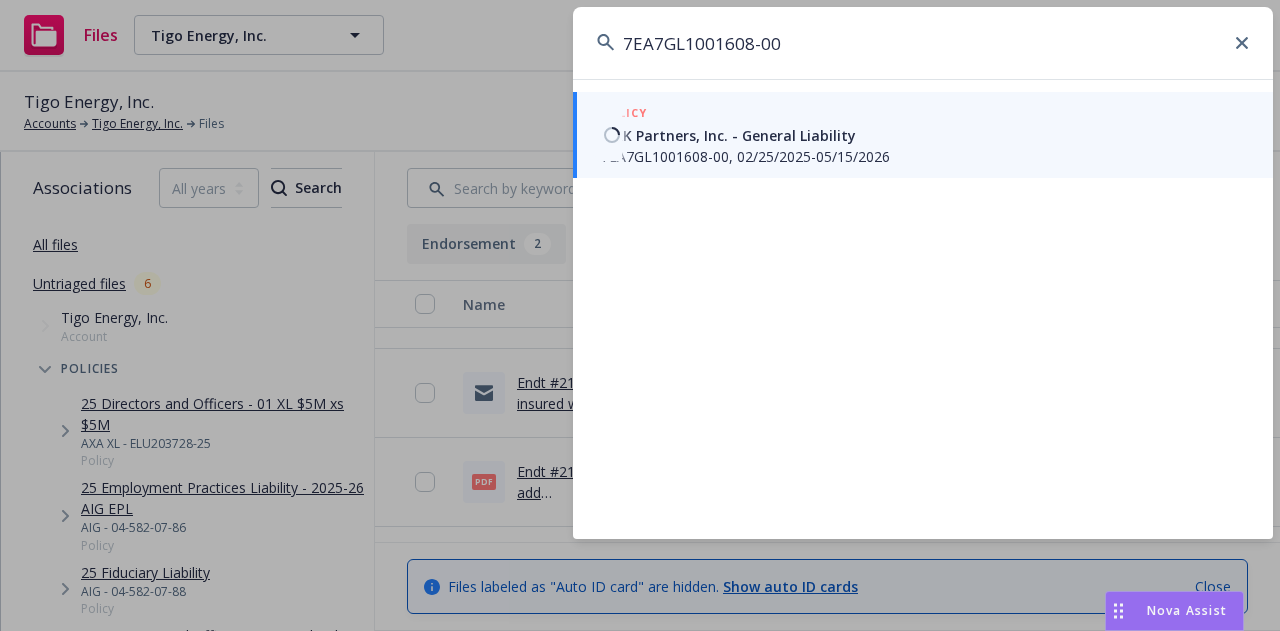 type on "7EA7GL1001608-00" 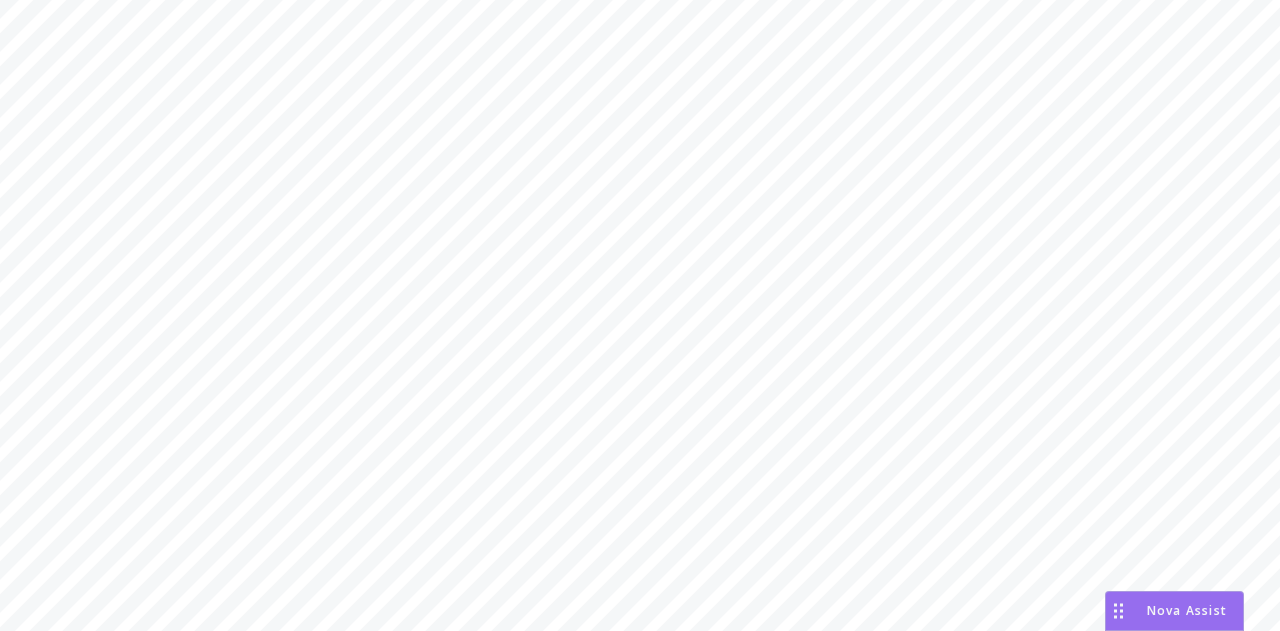 scroll, scrollTop: 0, scrollLeft: 0, axis: both 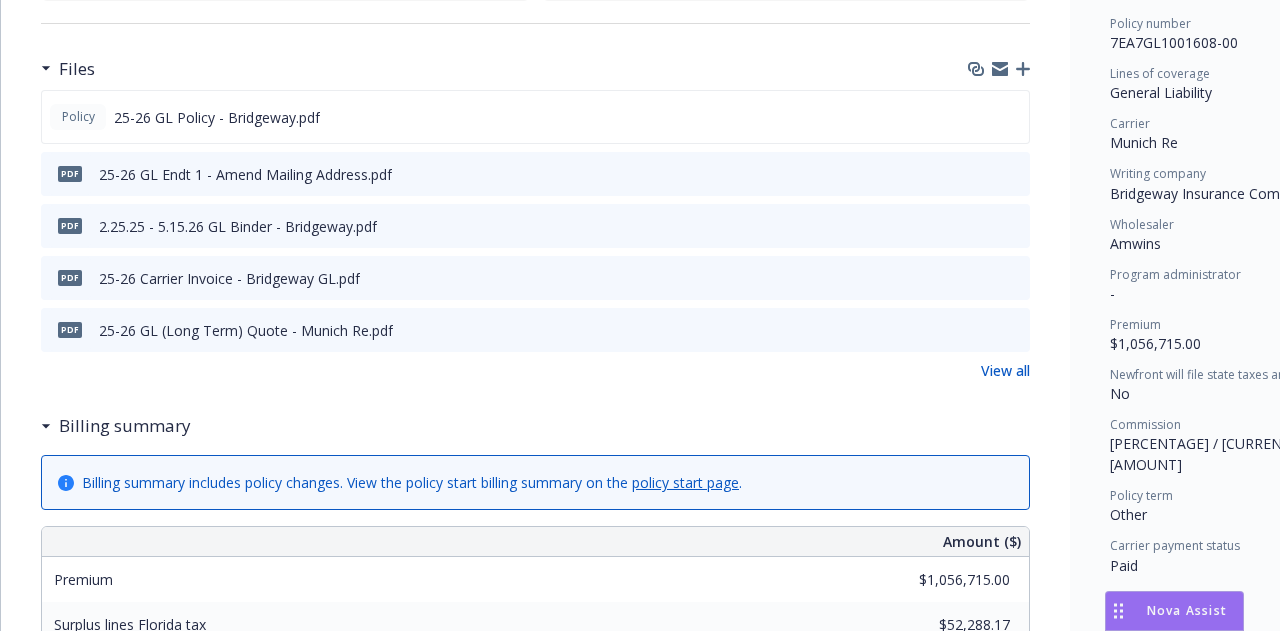click on "View all" at bounding box center (1005, 370) 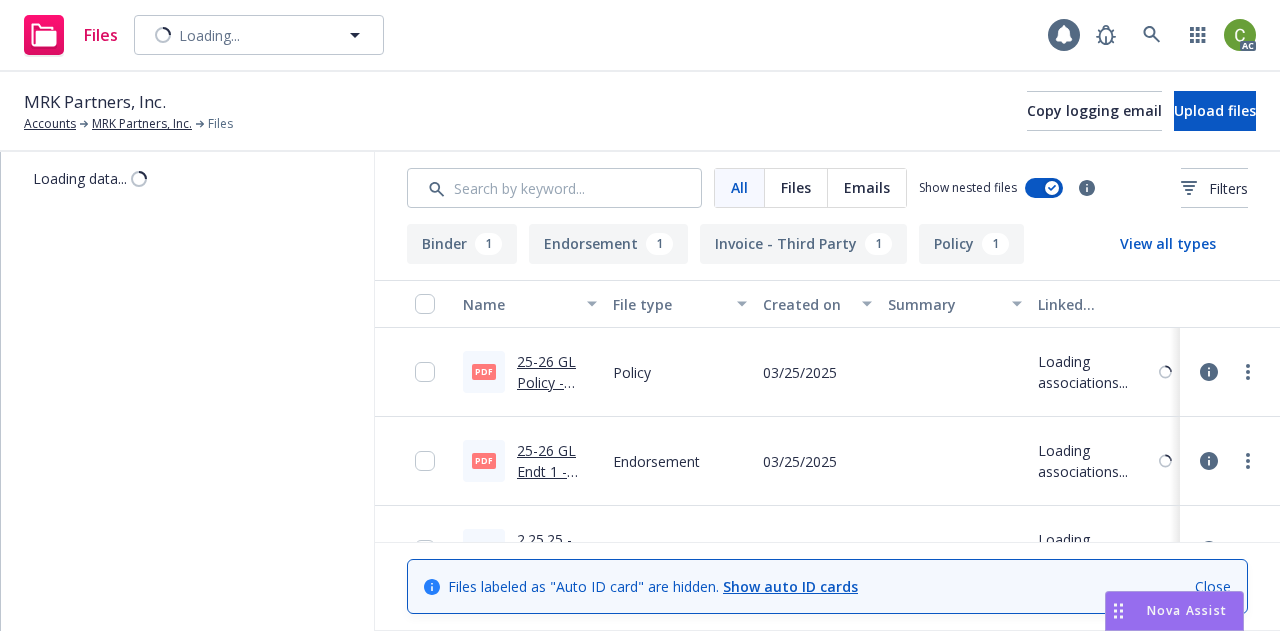scroll, scrollTop: 0, scrollLeft: 0, axis: both 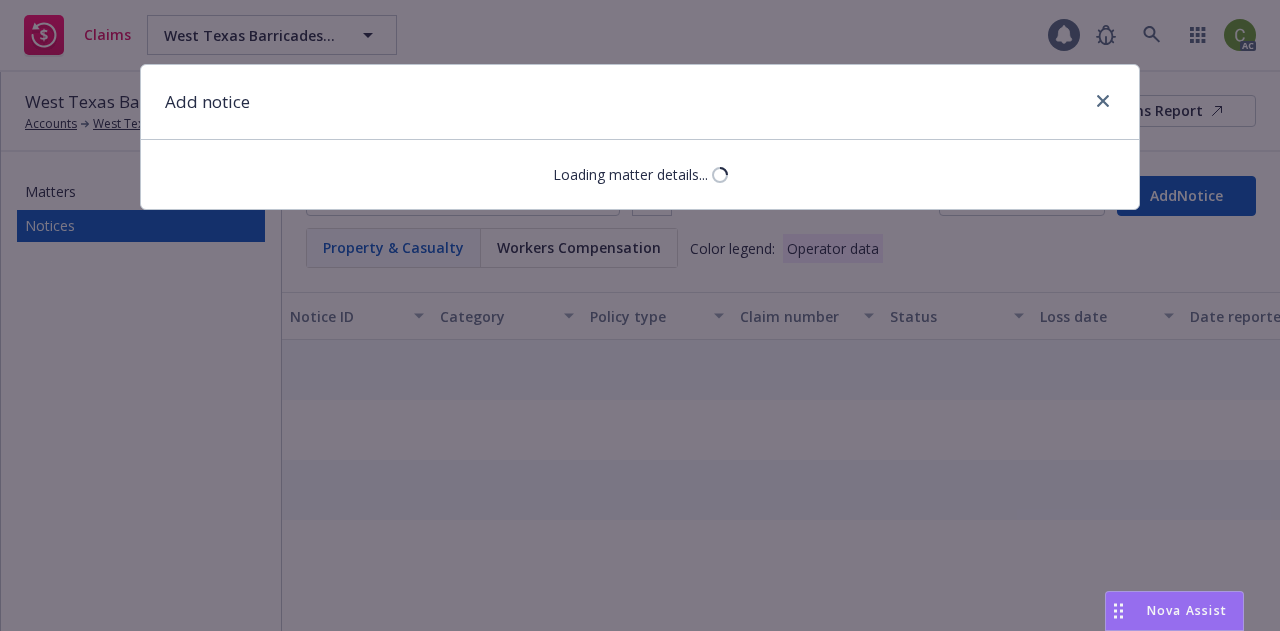 select on "EMPLOYMENT_PRACTICES_LIABILITY" 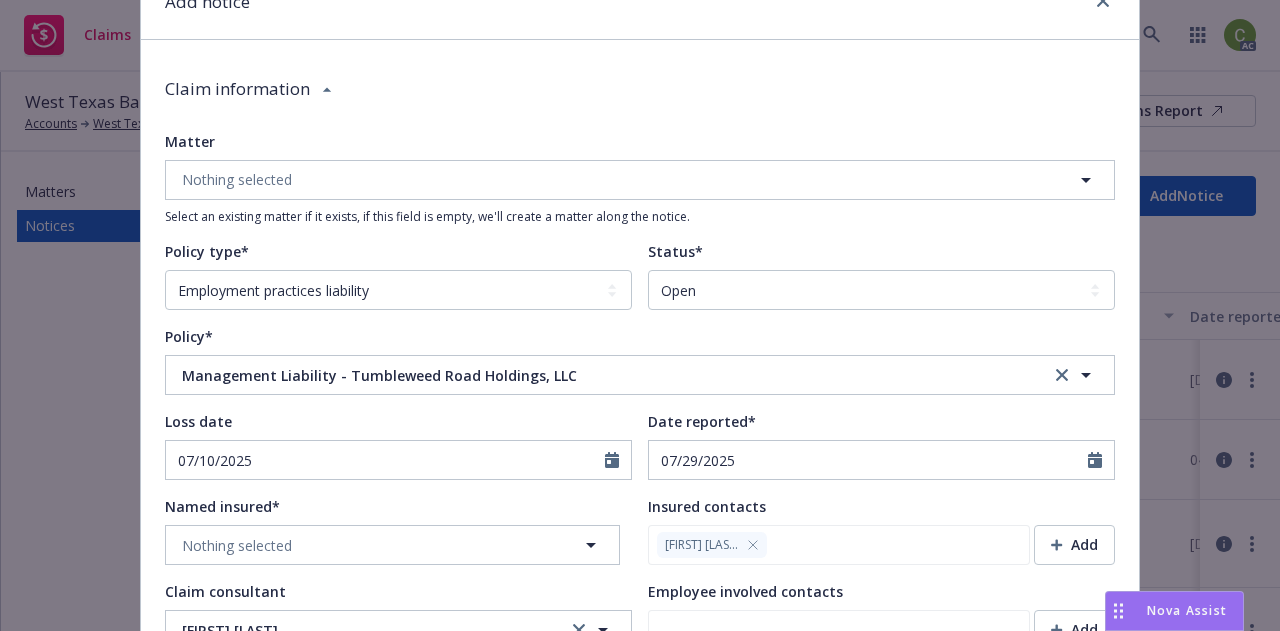 scroll, scrollTop: 300, scrollLeft: 0, axis: vertical 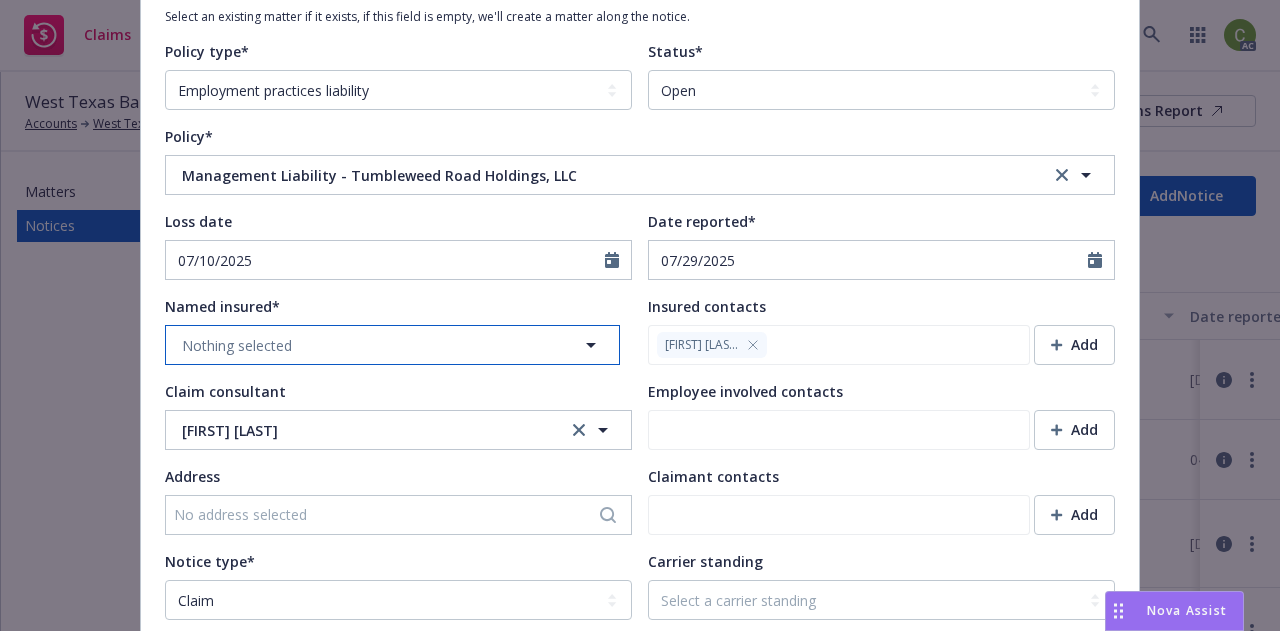 click on "Nothing selected" at bounding box center [392, 345] 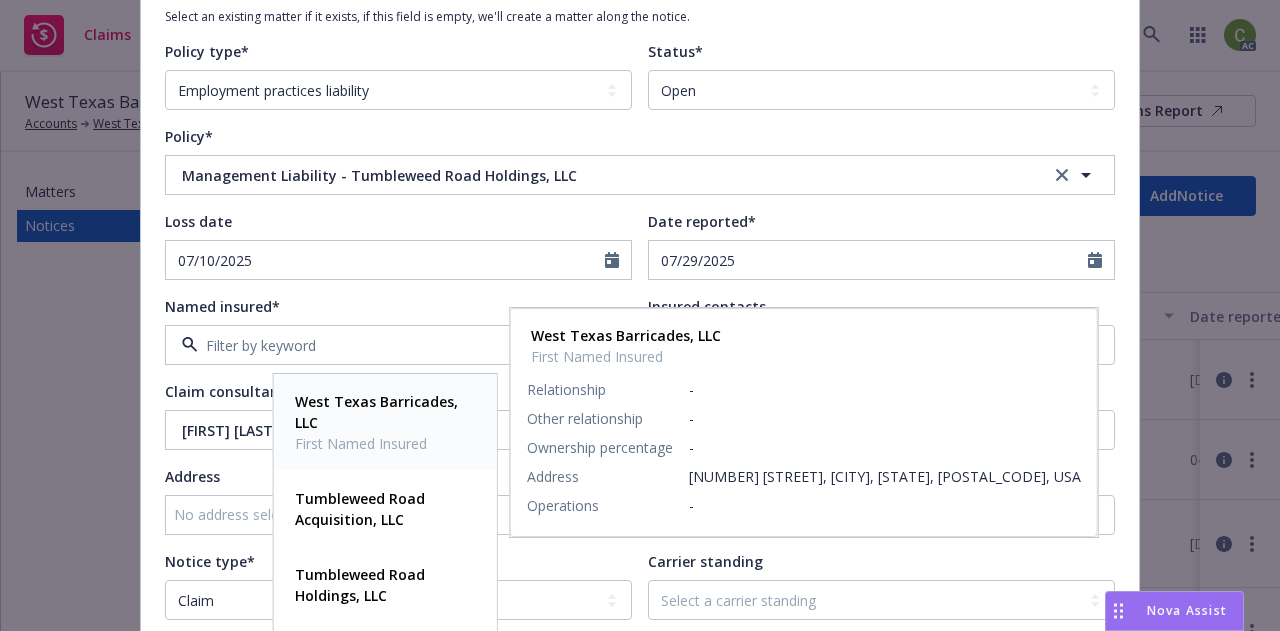 click on "West Texas Barricades, LLC" at bounding box center (376, 412) 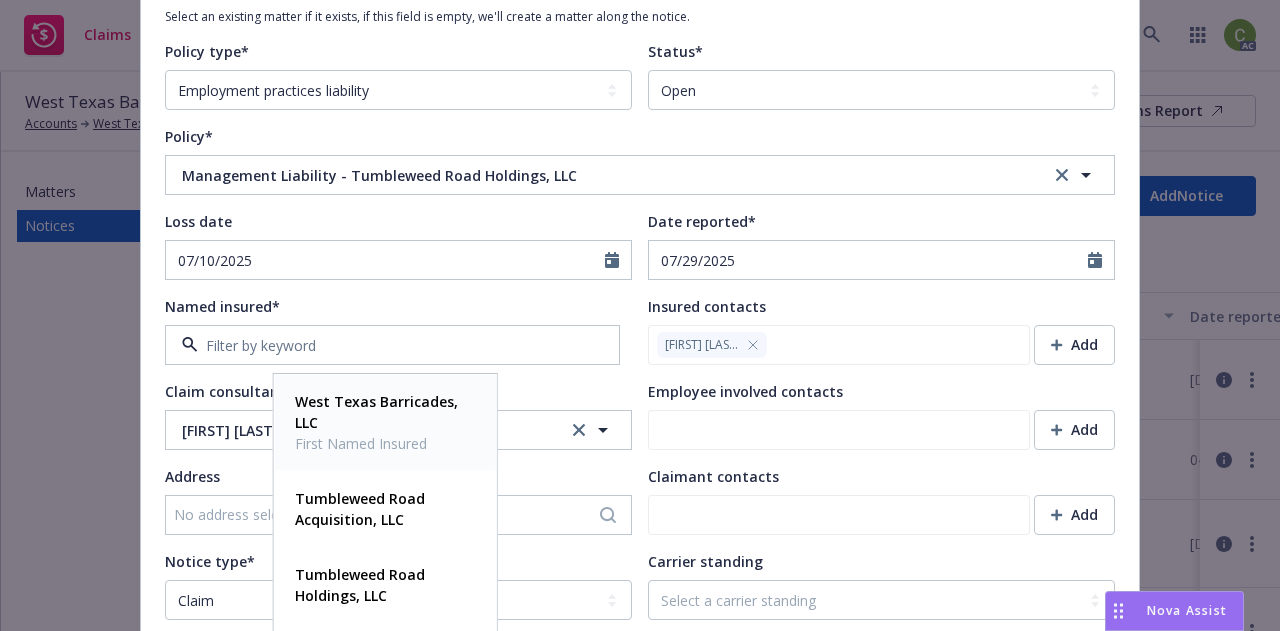 type on "x" 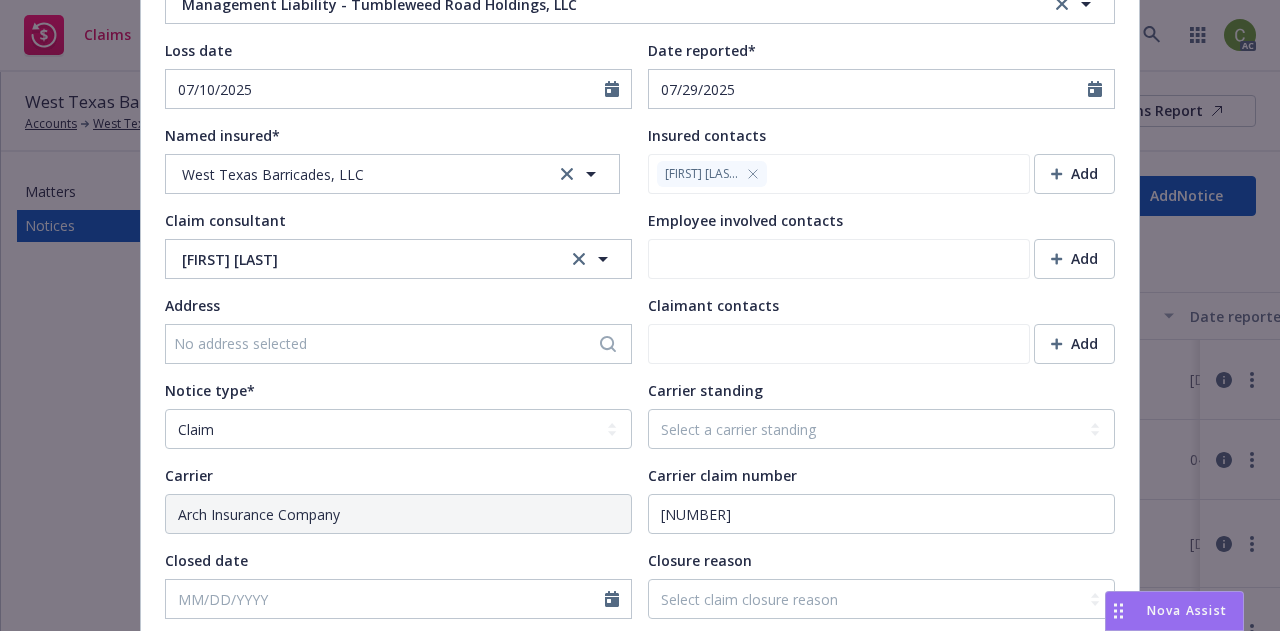 scroll, scrollTop: 500, scrollLeft: 0, axis: vertical 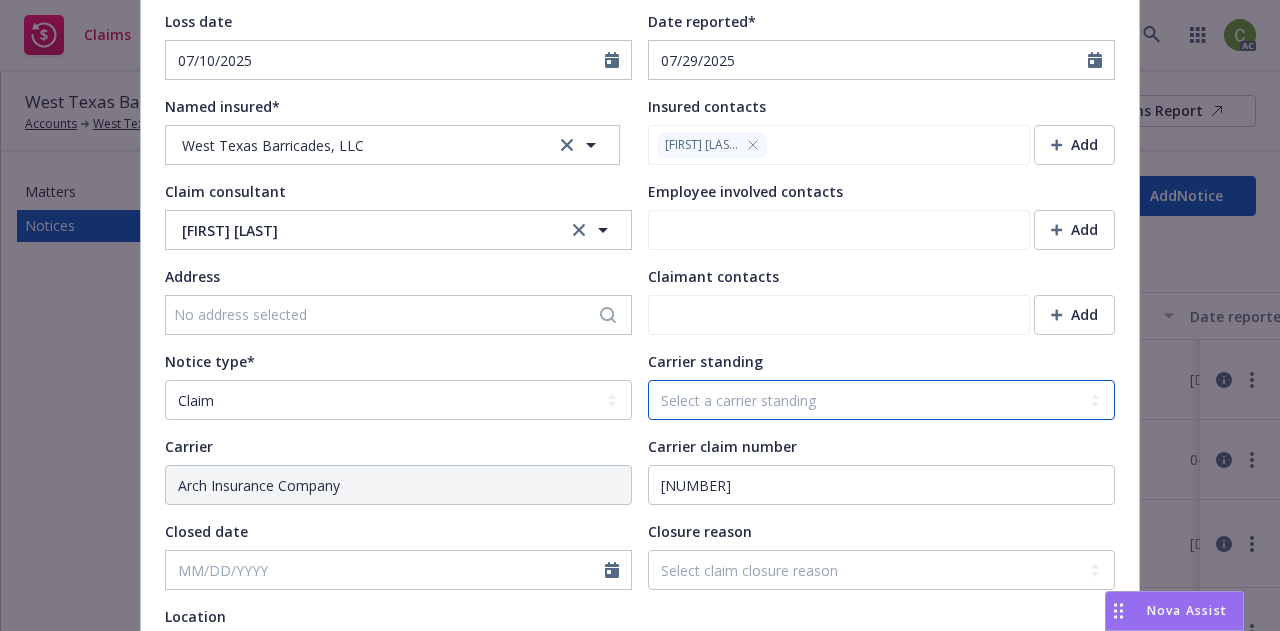 click on "Select a carrier standing Closed Not submitted Open Reopened Subrogated Withdrawn" at bounding box center [881, 400] 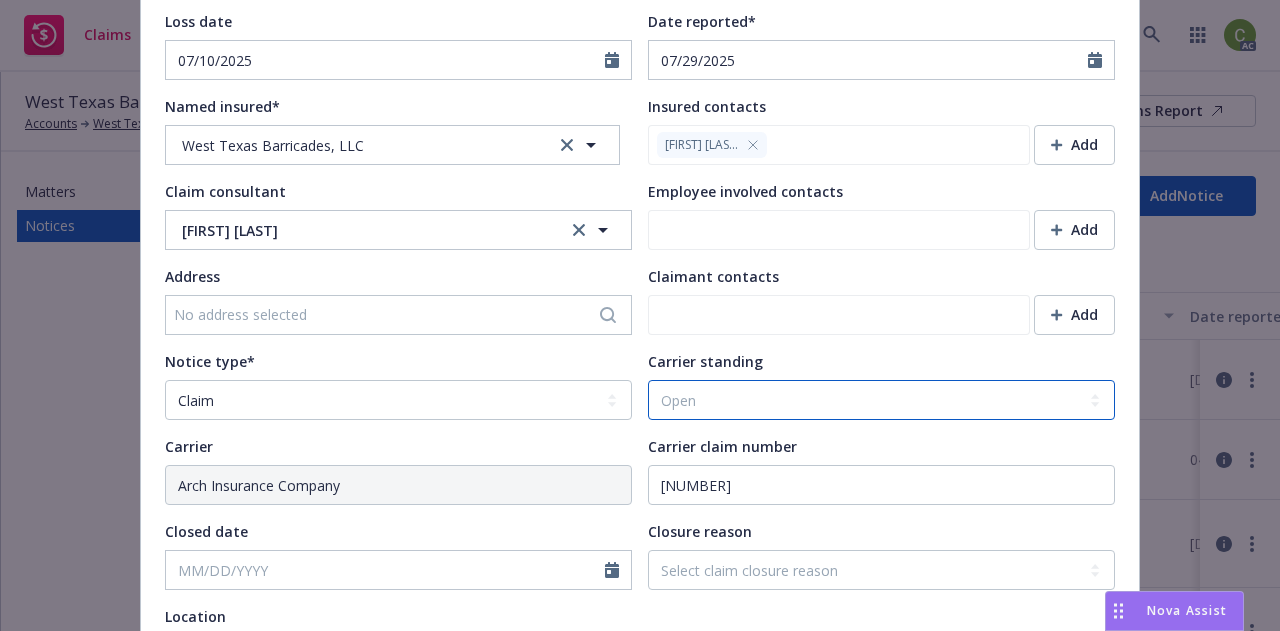 click on "Select a carrier standing Closed Not submitted Open Reopened Subrogated Withdrawn" at bounding box center [881, 400] 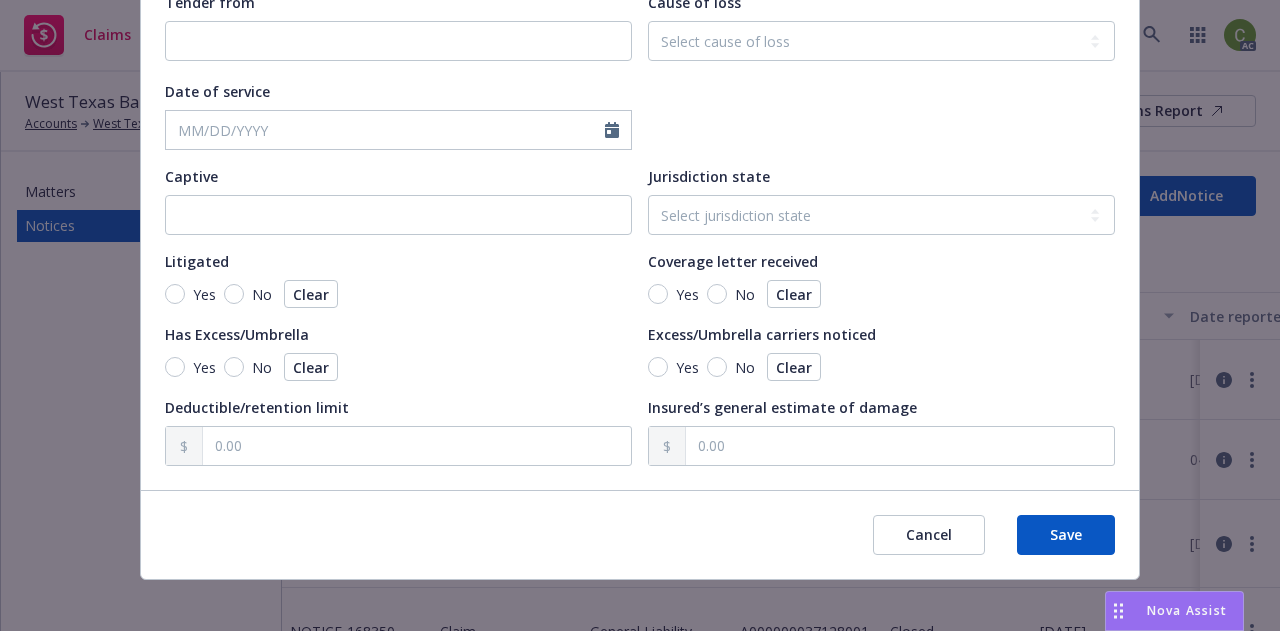 scroll, scrollTop: 1948, scrollLeft: 0, axis: vertical 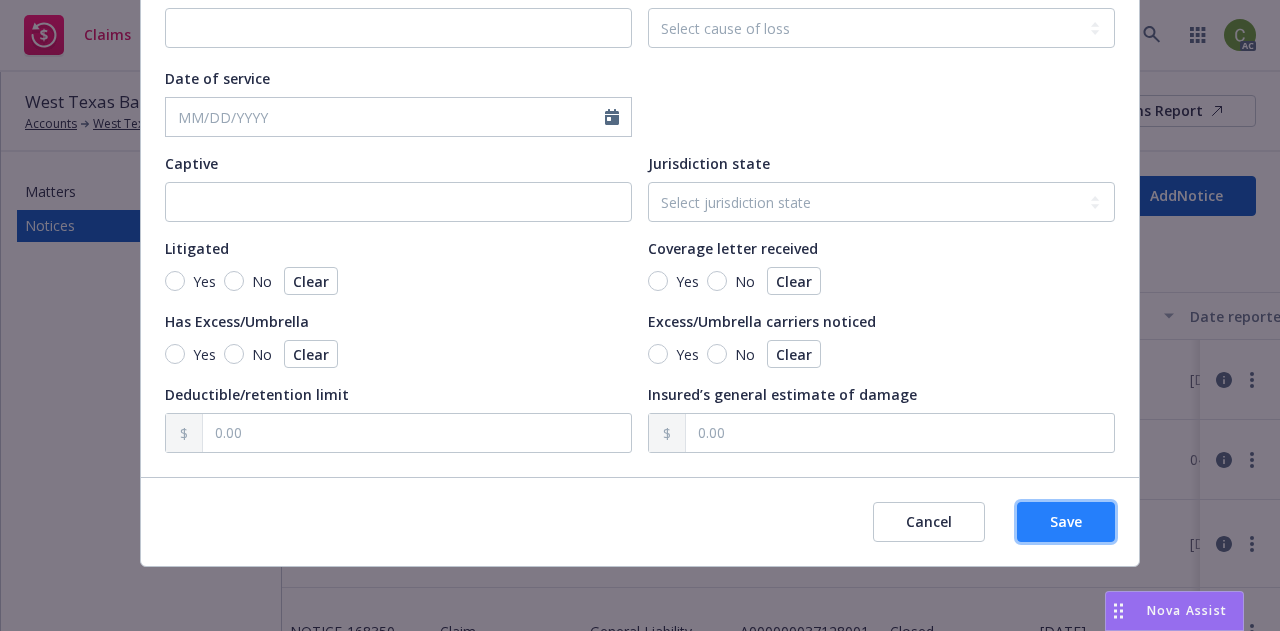click on "Save" at bounding box center [1066, 522] 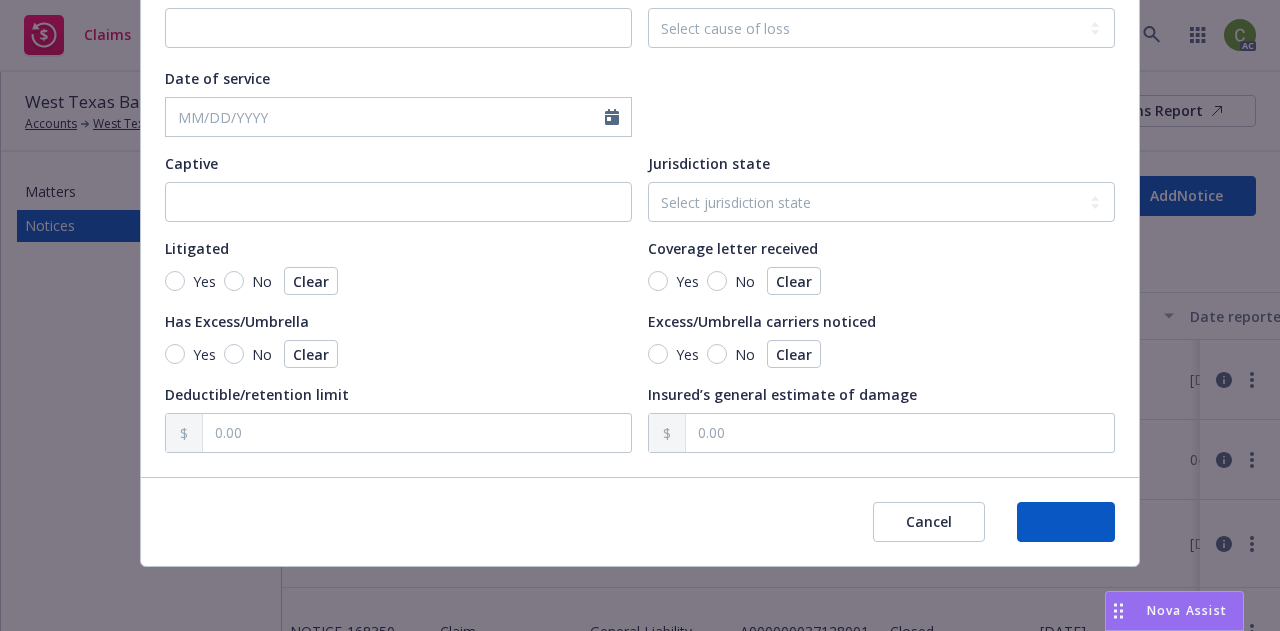 type on "x" 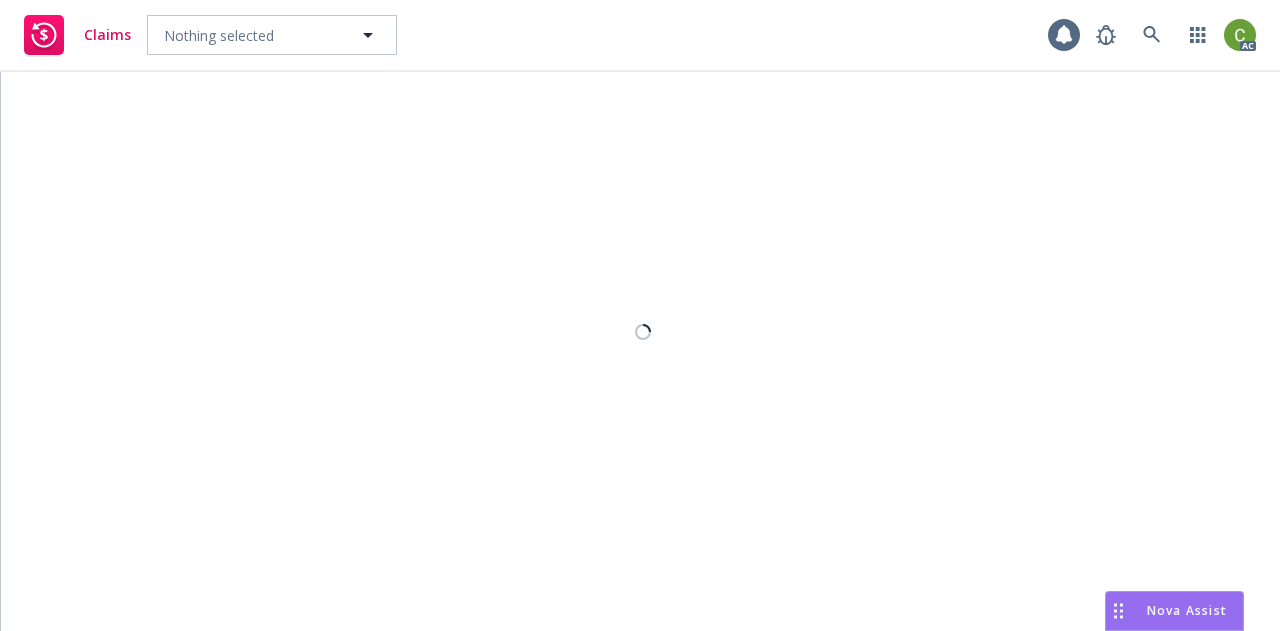 scroll, scrollTop: 0, scrollLeft: 0, axis: both 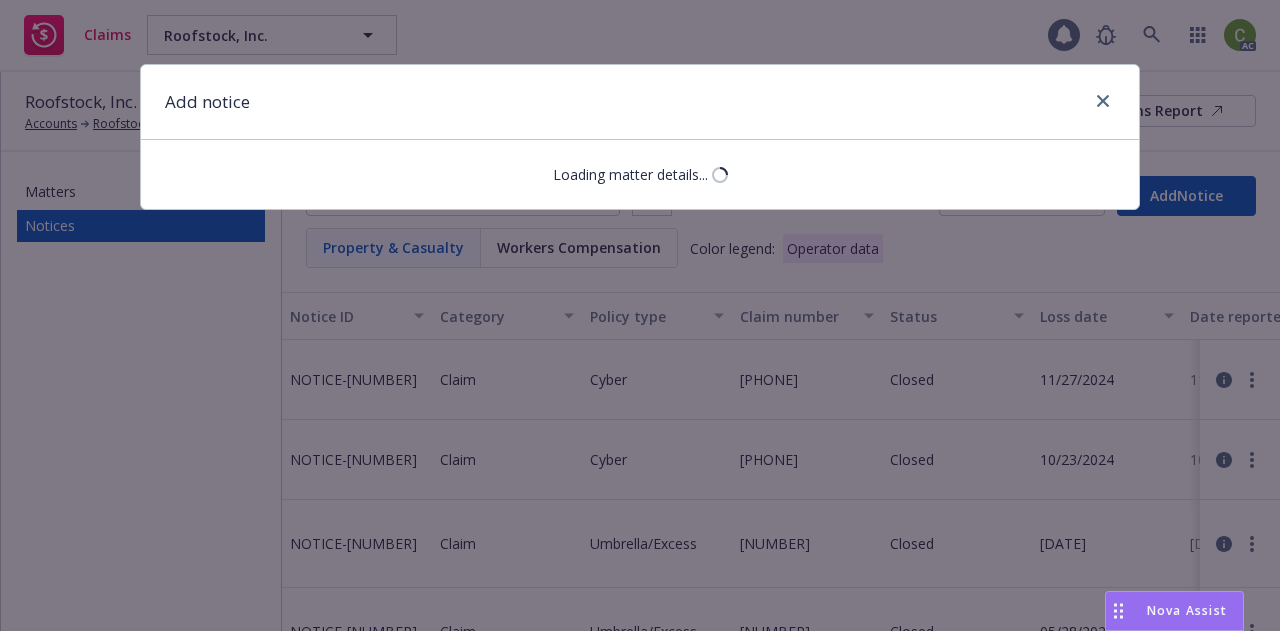 select on "GENERAL_LIABILITY" 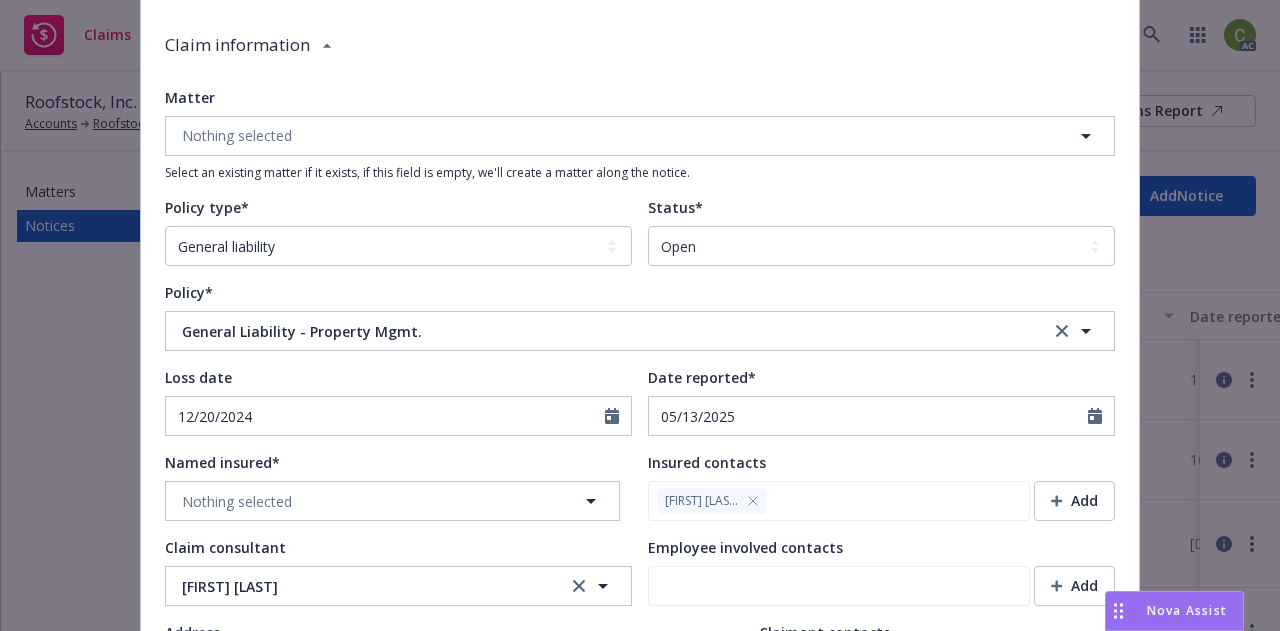 scroll, scrollTop: 200, scrollLeft: 0, axis: vertical 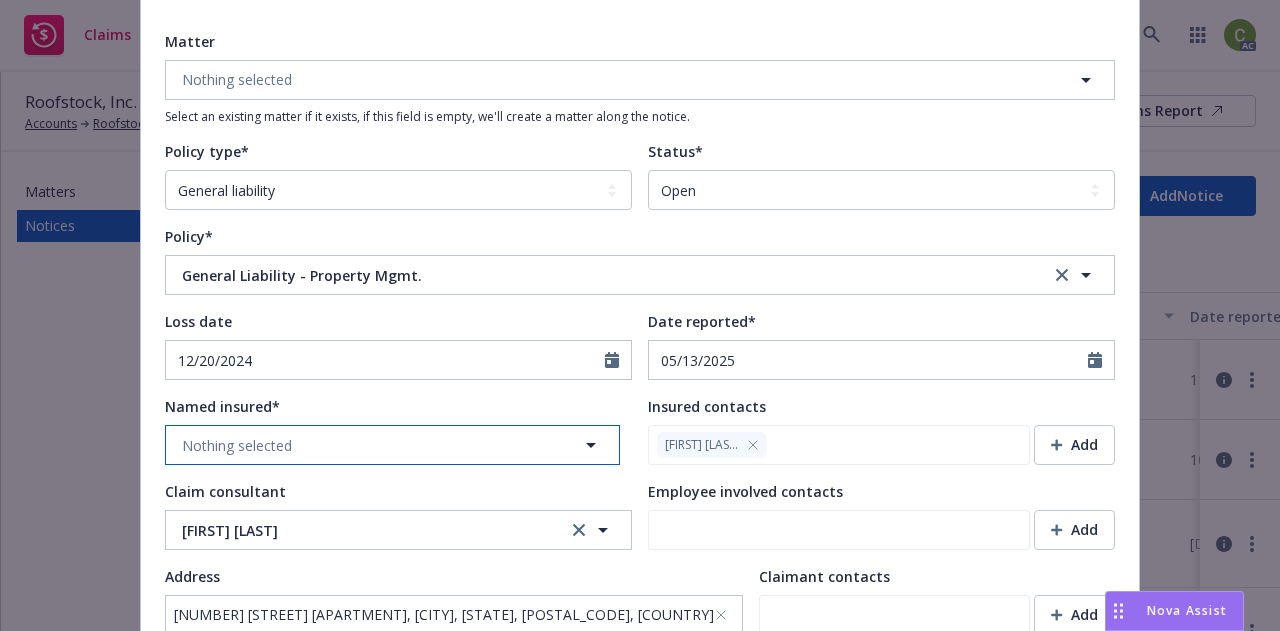click on "Nothing selected" at bounding box center (392, 445) 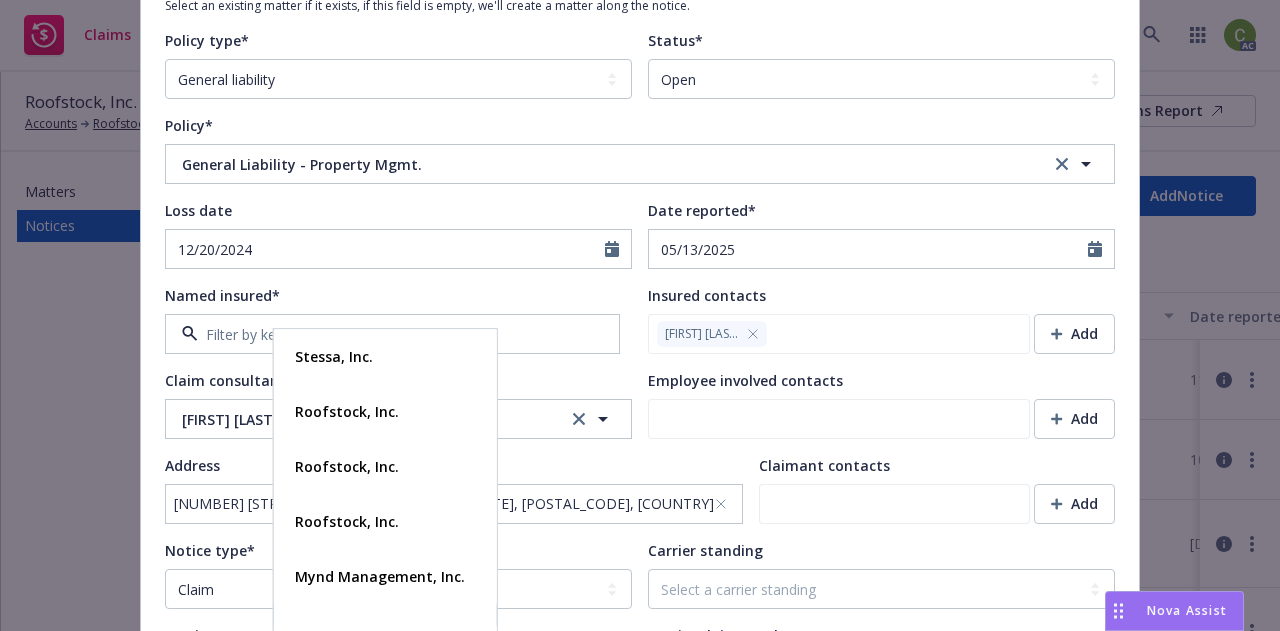 scroll, scrollTop: 400, scrollLeft: 0, axis: vertical 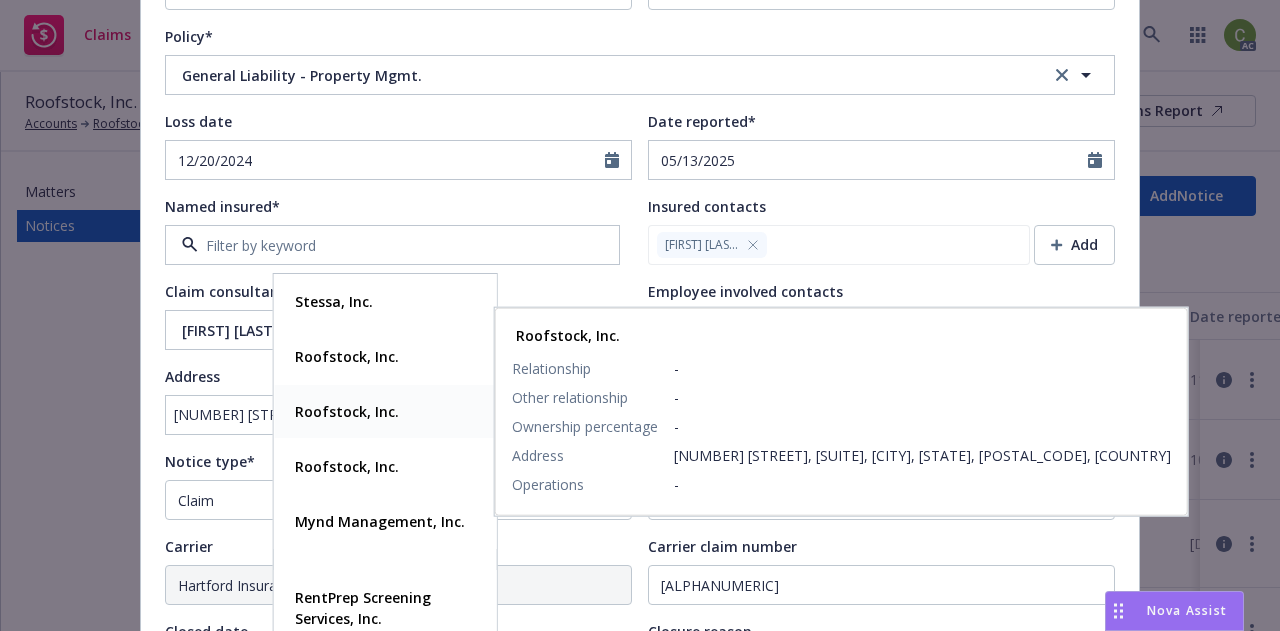 click on "Roofstock, Inc." at bounding box center (385, 411) 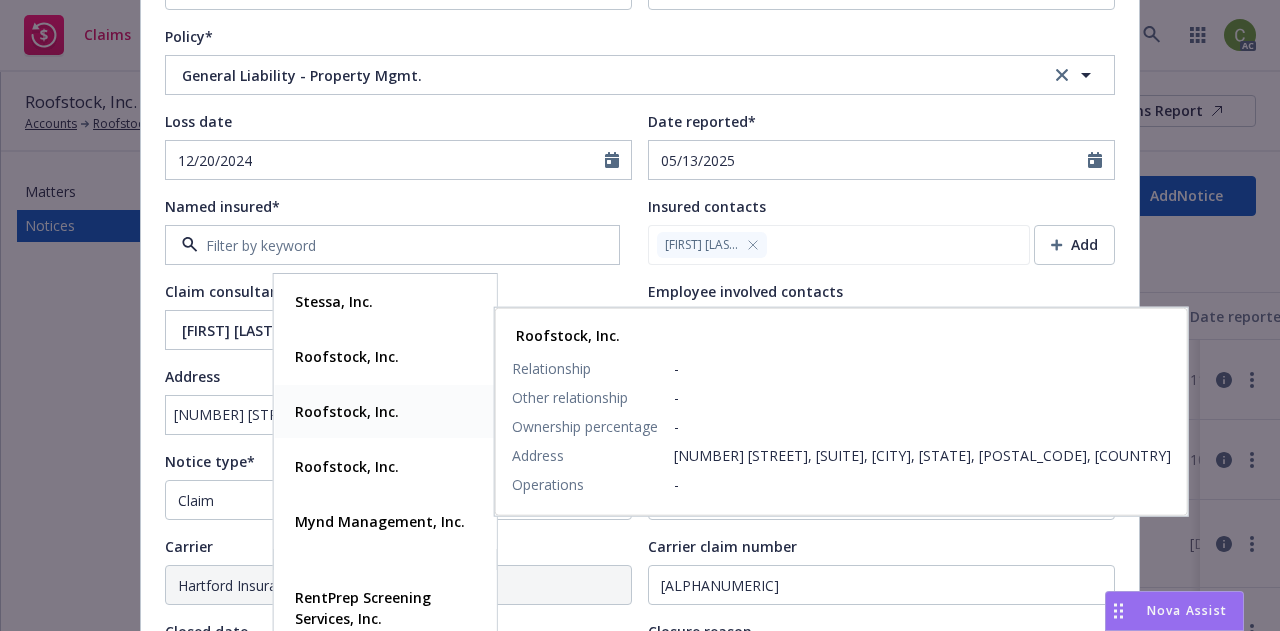 type on "x" 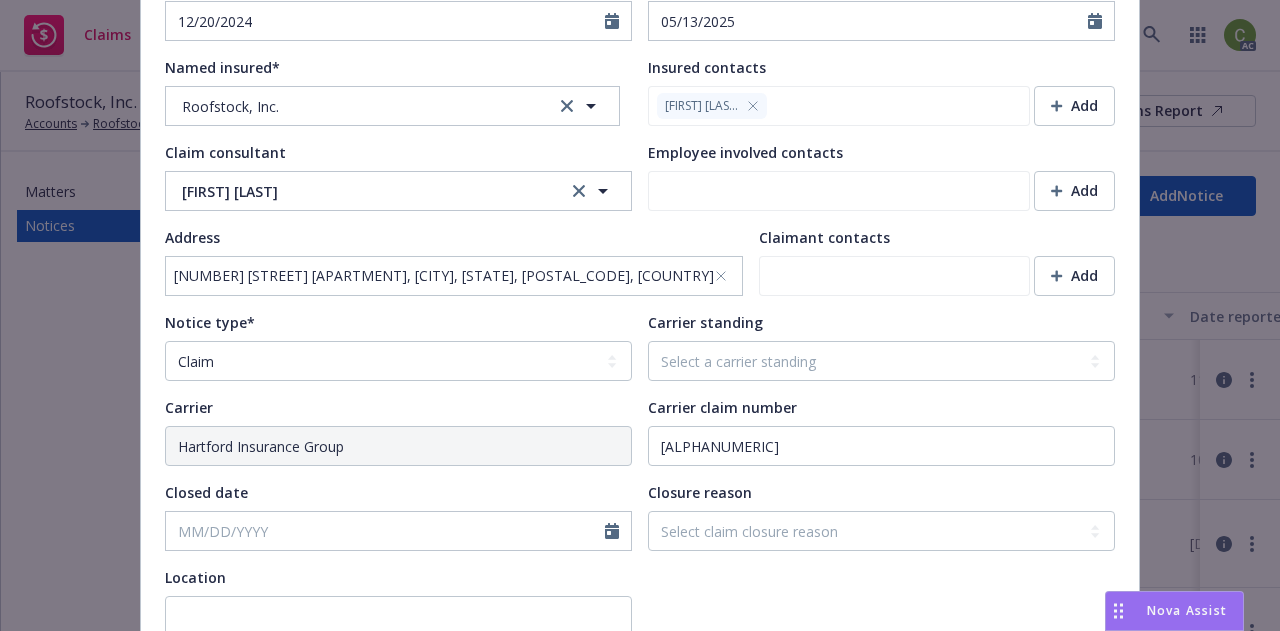 scroll, scrollTop: 600, scrollLeft: 0, axis: vertical 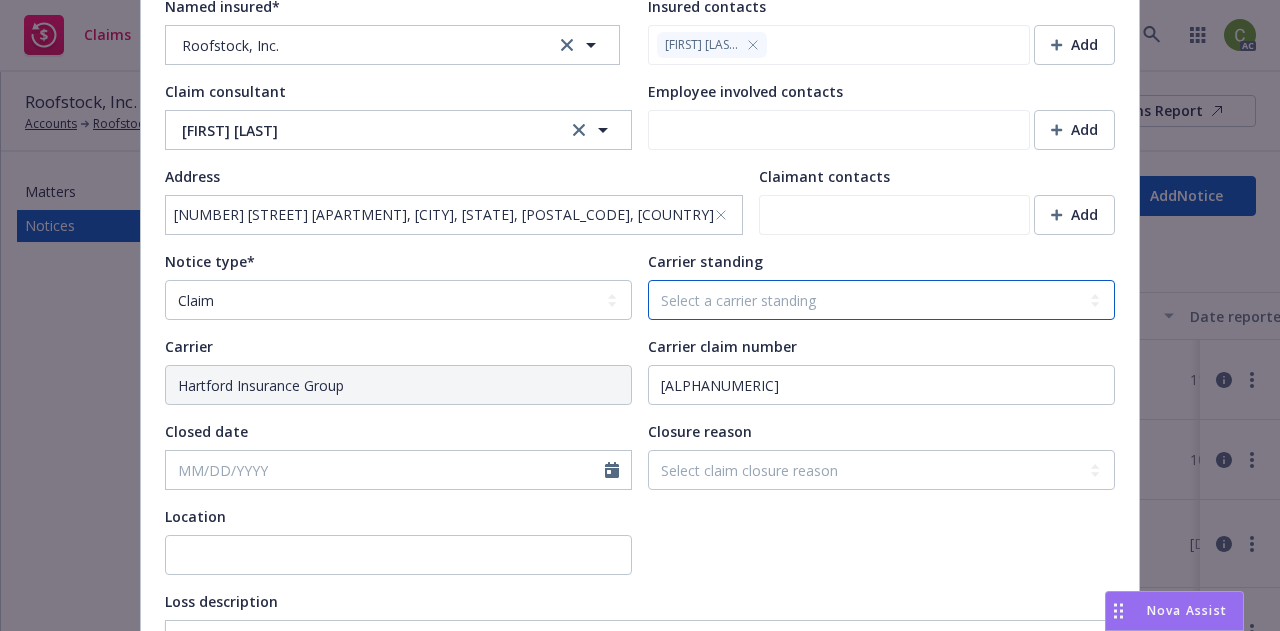 drag, startPoint x: 738, startPoint y: 293, endPoint x: 754, endPoint y: 310, distance: 23.345236 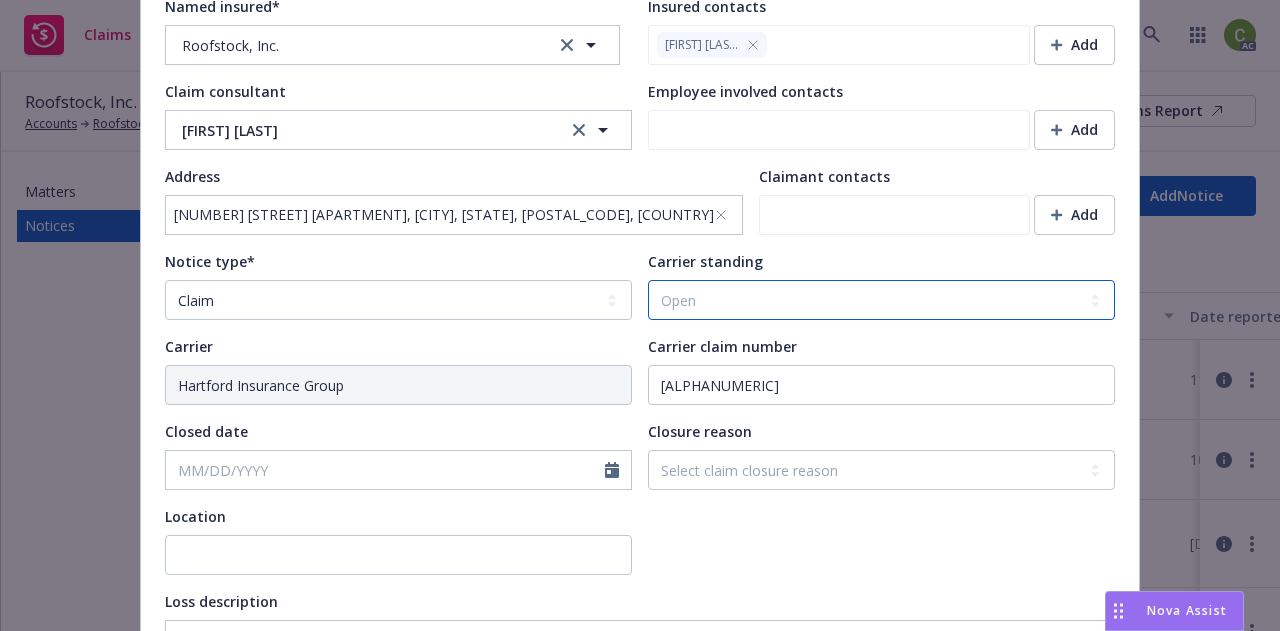 click on "Select a carrier standing Closed Not submitted Open Reopened Subrogated Withdrawn" at bounding box center [881, 300] 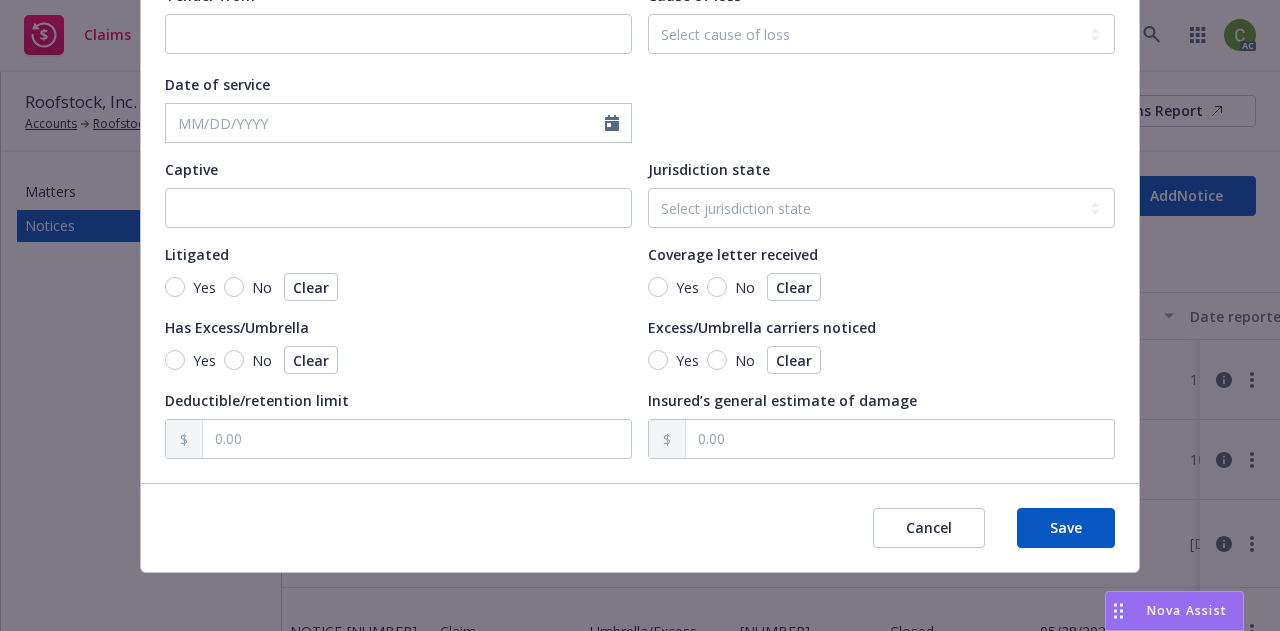 scroll, scrollTop: 1948, scrollLeft: 0, axis: vertical 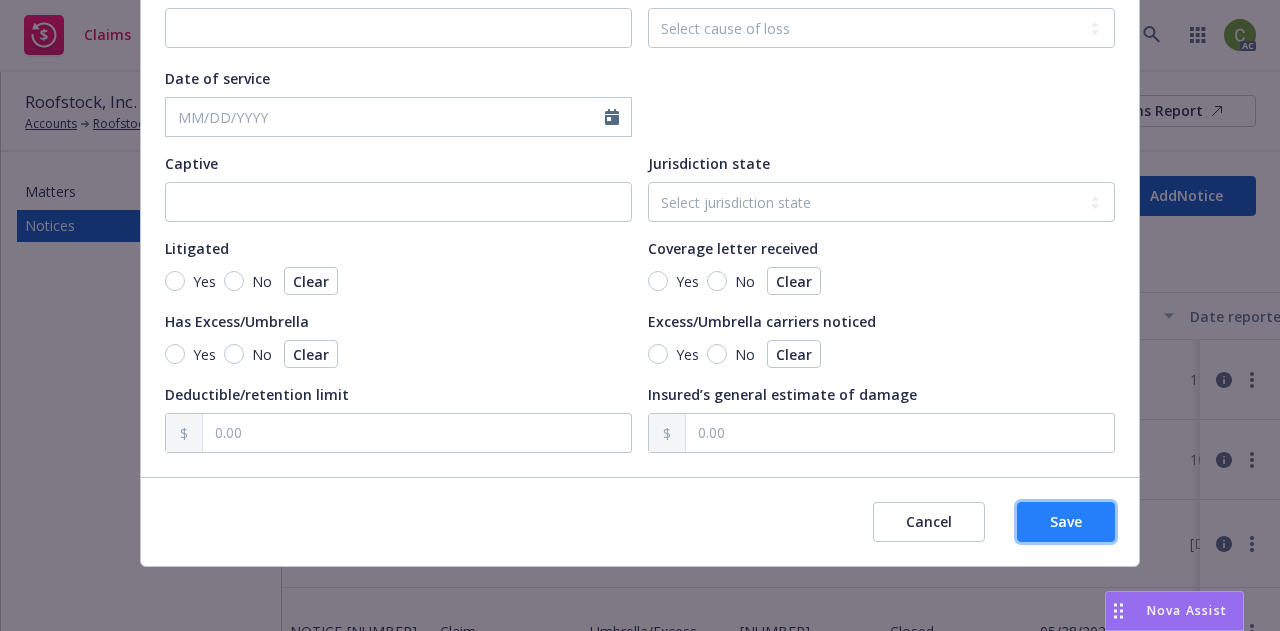 click on "Save" at bounding box center (1066, 522) 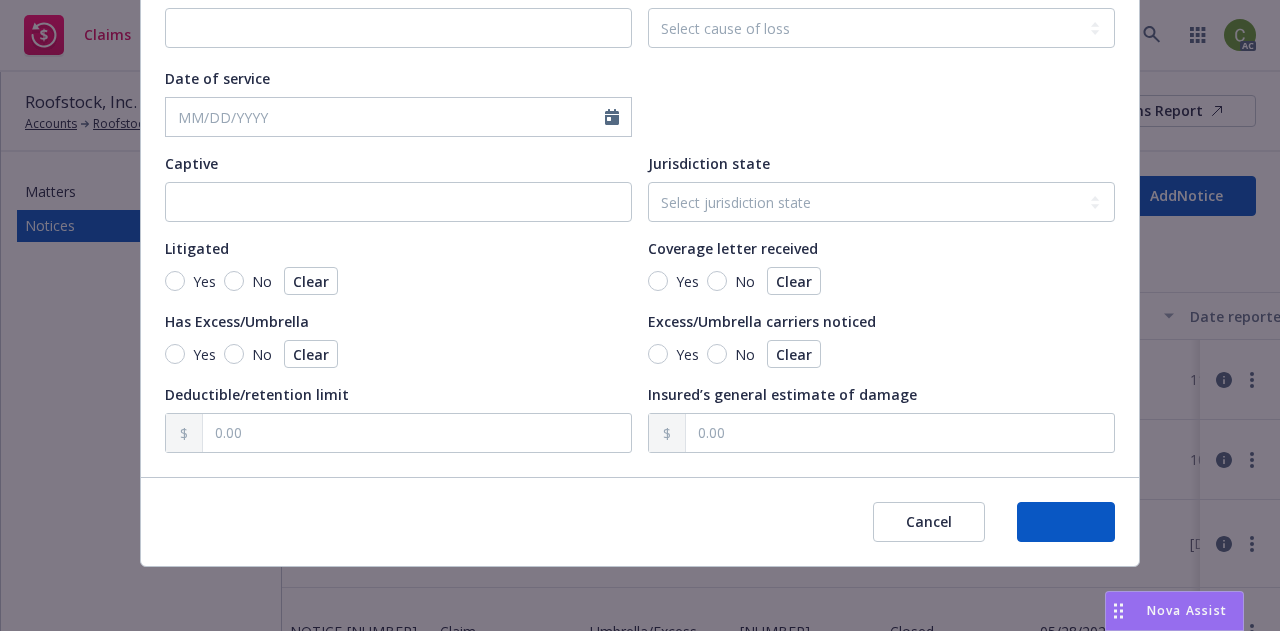 type on "x" 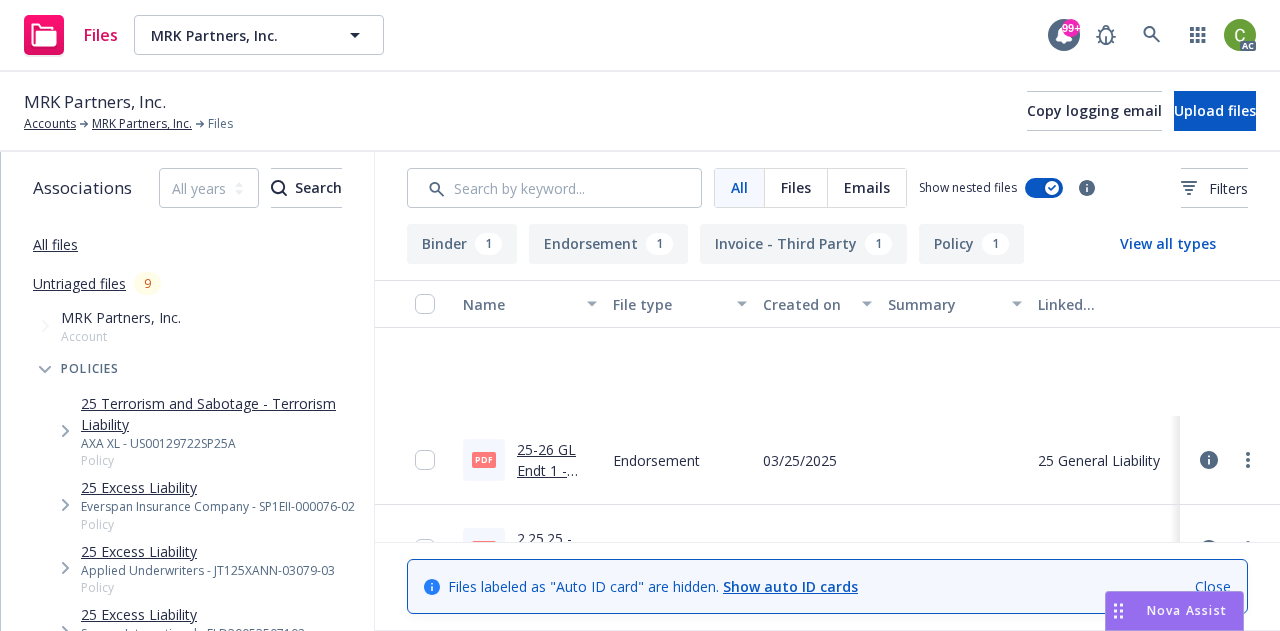 scroll, scrollTop: 0, scrollLeft: 0, axis: both 